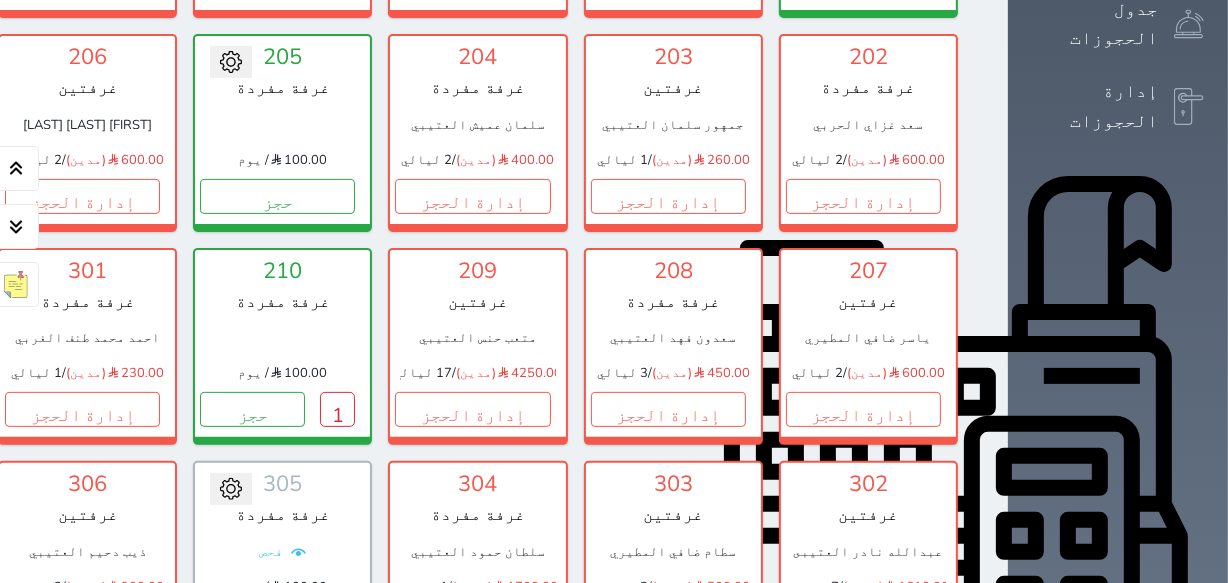 scroll, scrollTop: 461, scrollLeft: 0, axis: vertical 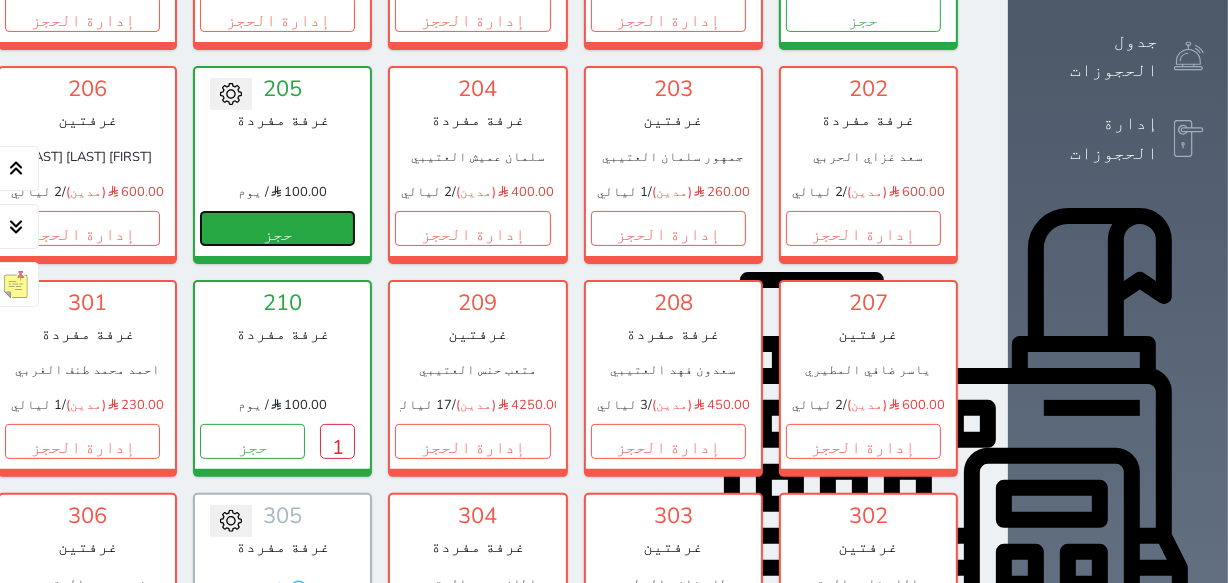 click on "حجز" at bounding box center [277, 228] 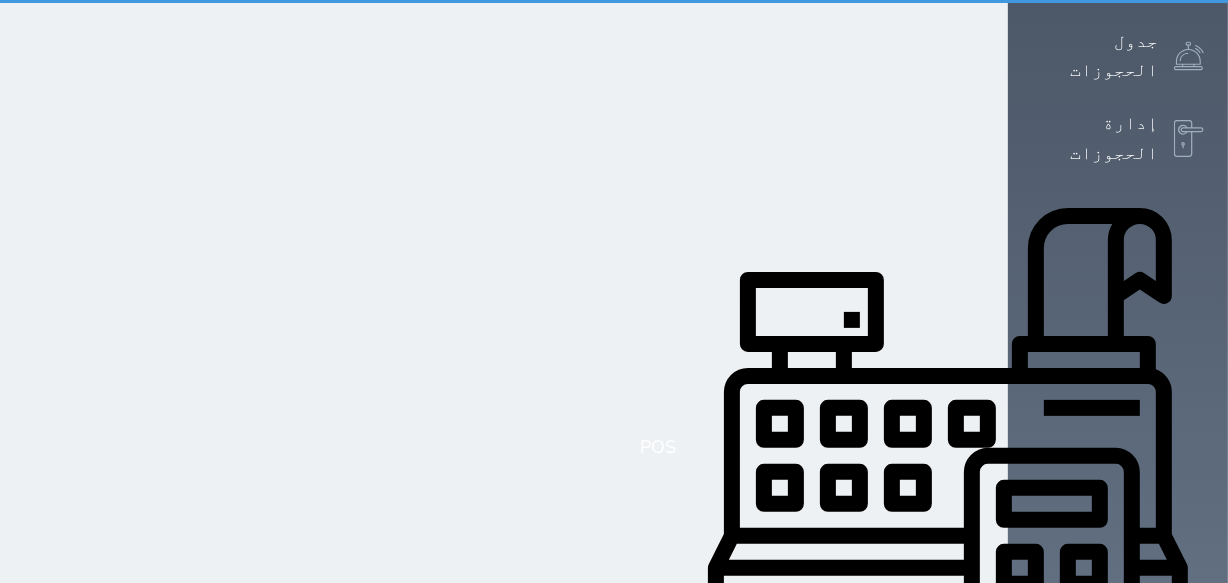 scroll, scrollTop: 22, scrollLeft: 0, axis: vertical 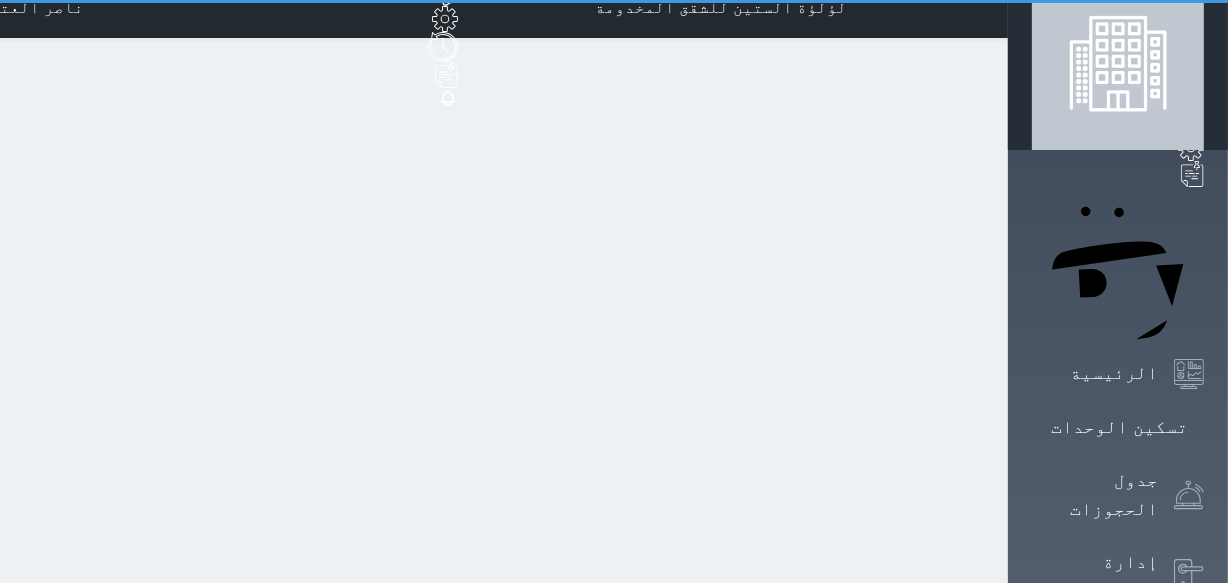 select on "1" 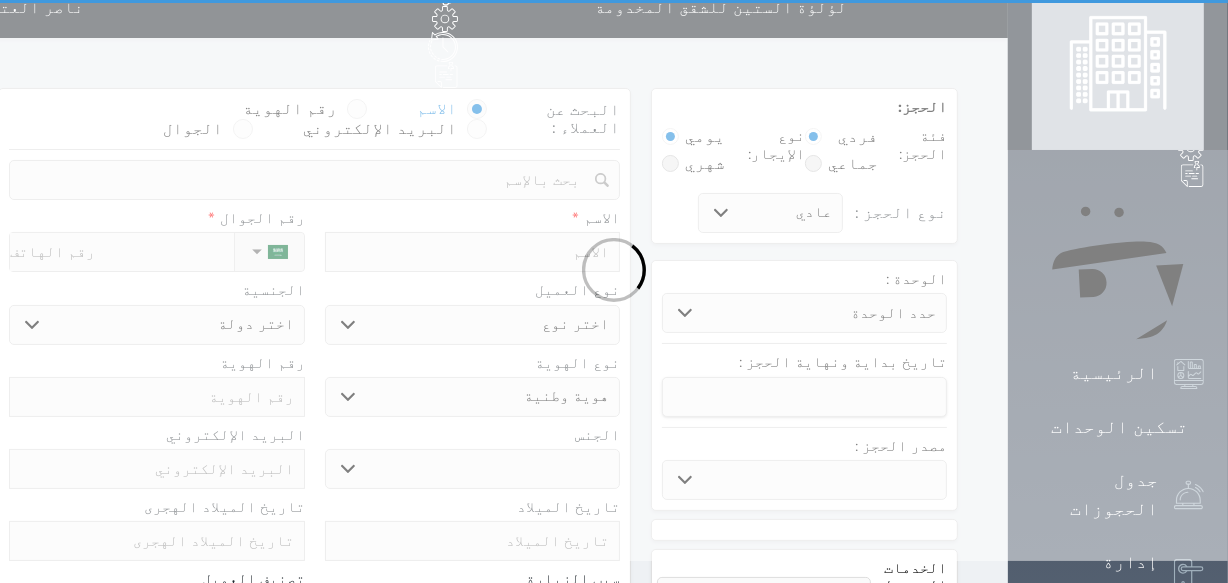 scroll, scrollTop: 0, scrollLeft: 0, axis: both 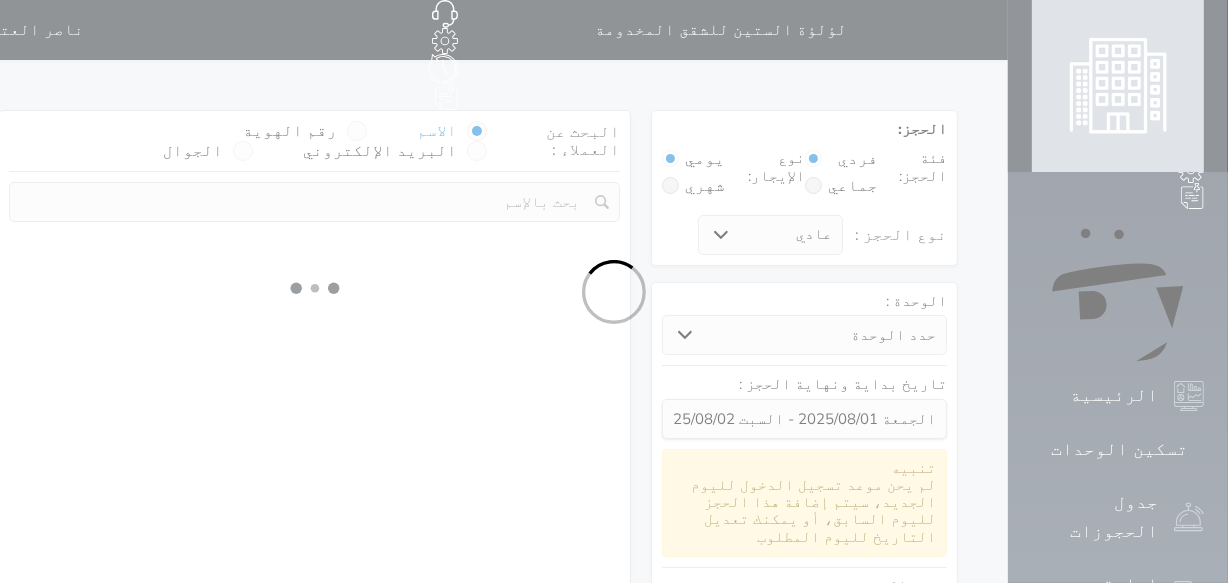 select 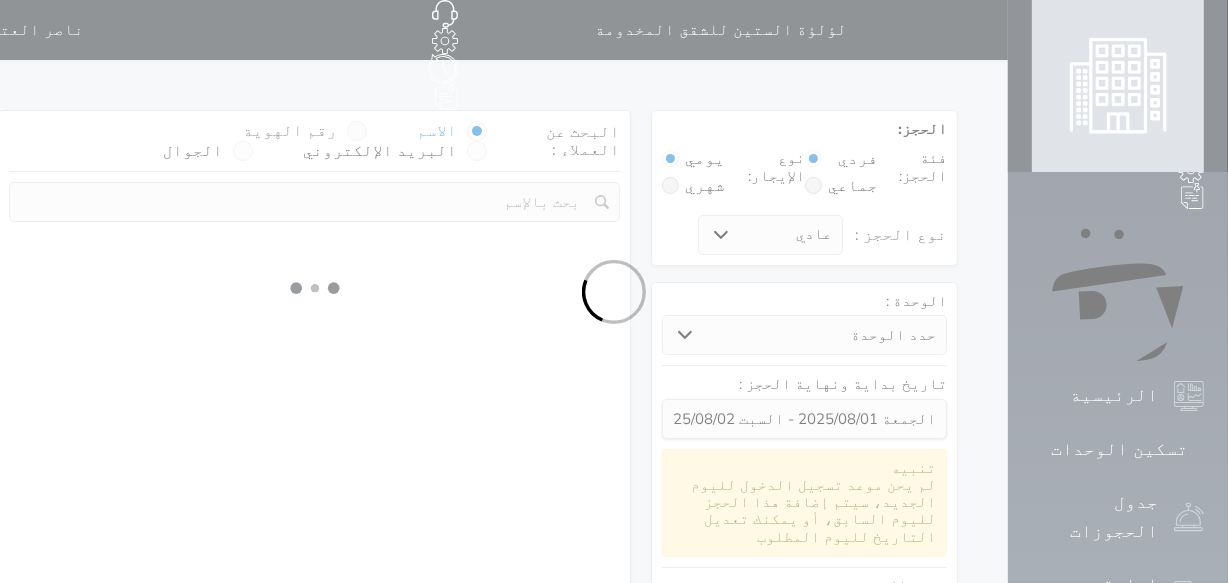 select on "1" 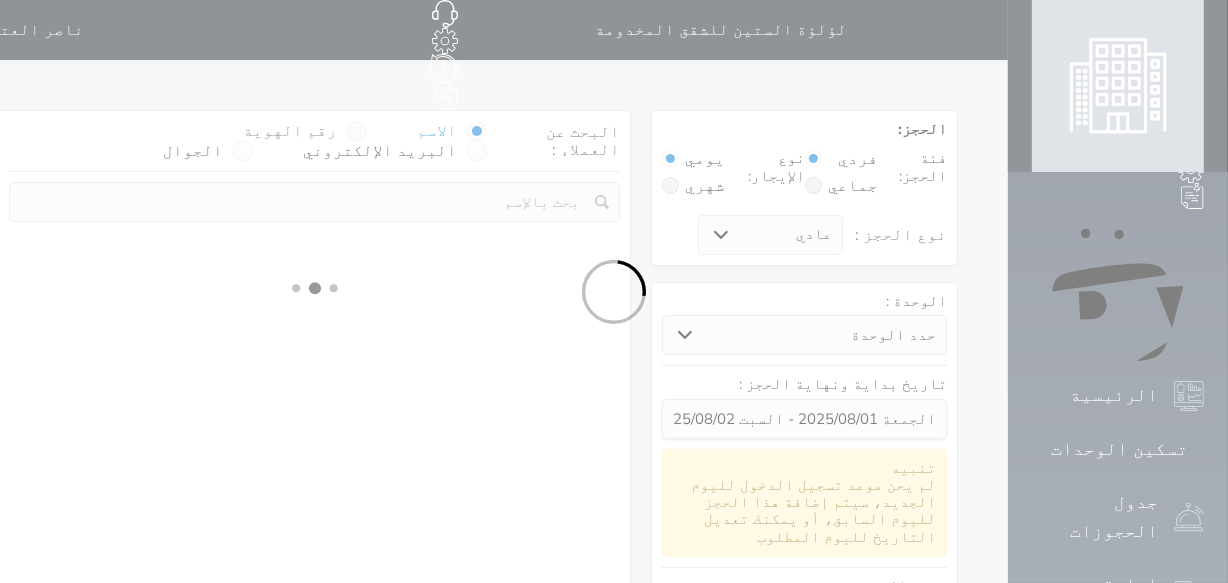 select on "113" 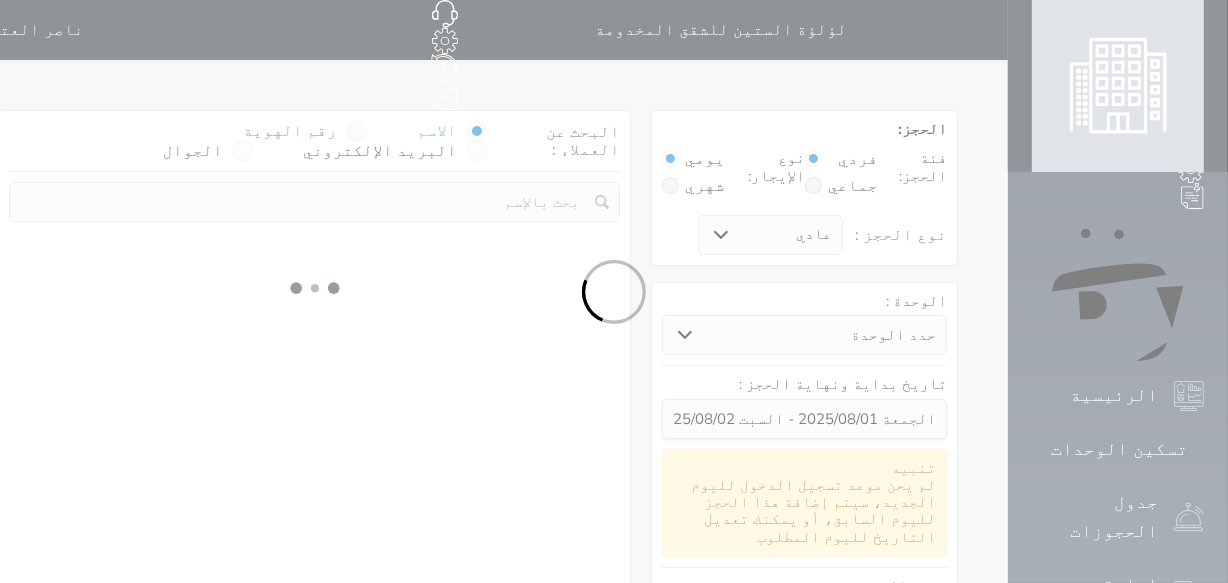 select on "1" 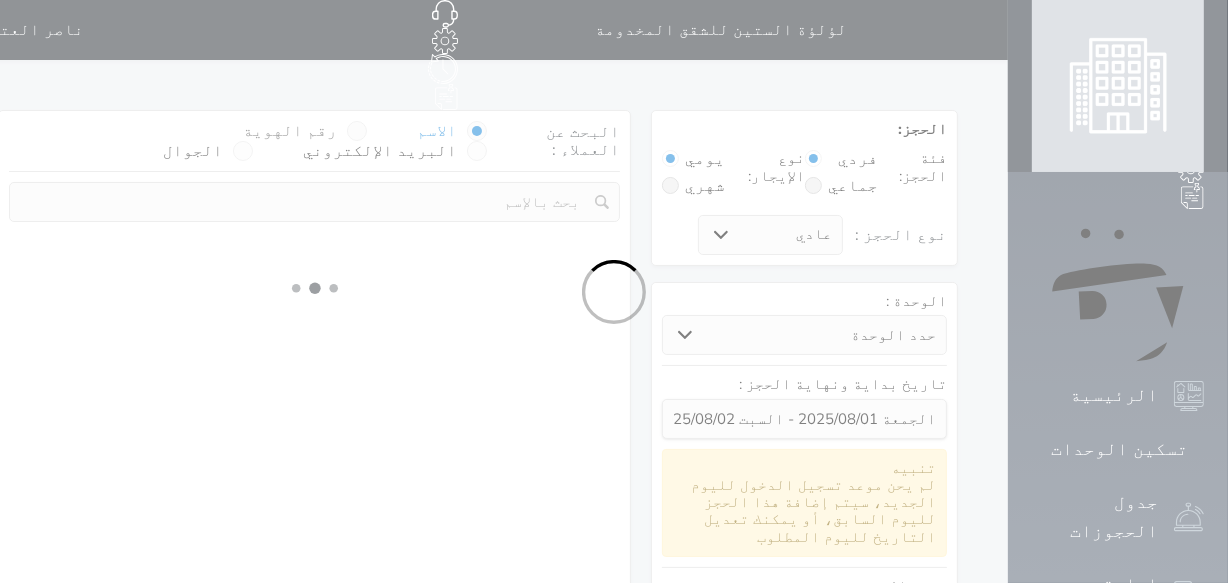 select 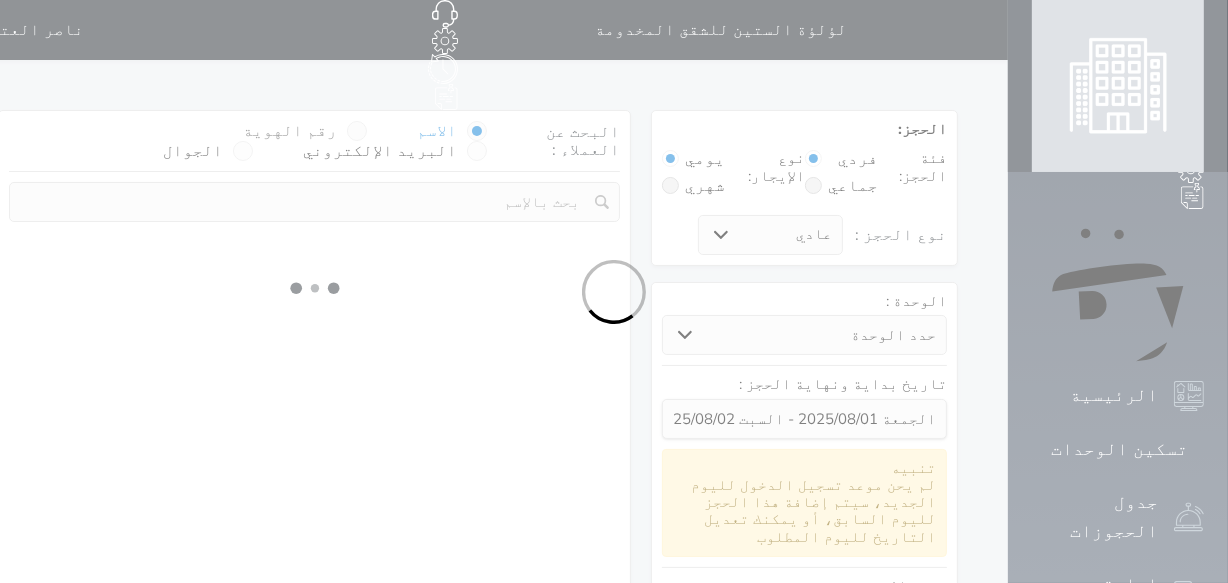 select on "7" 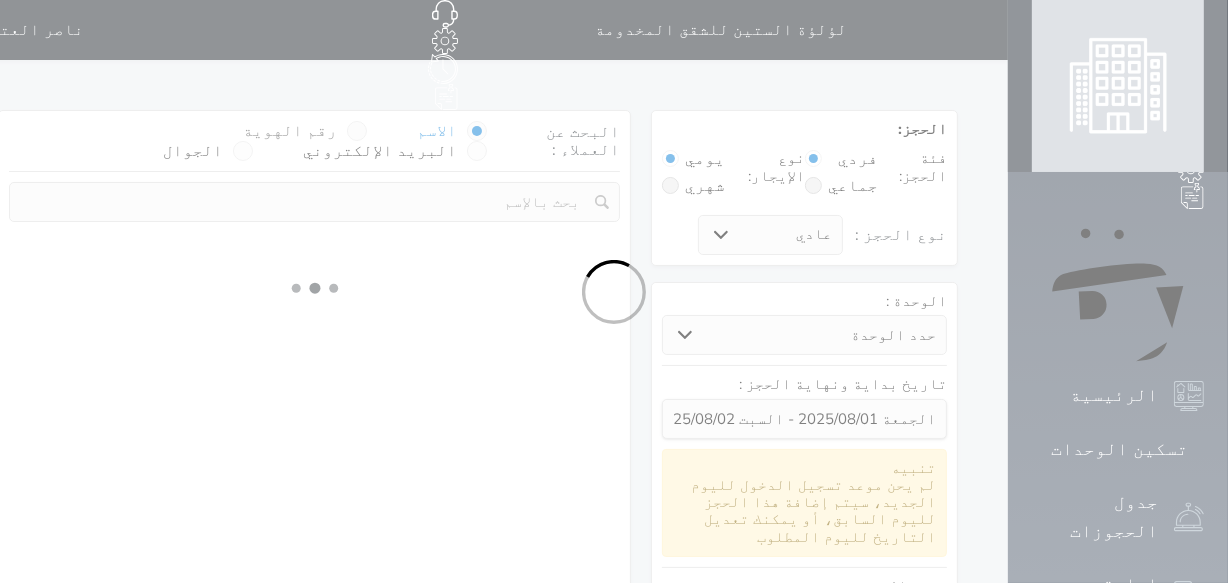 select 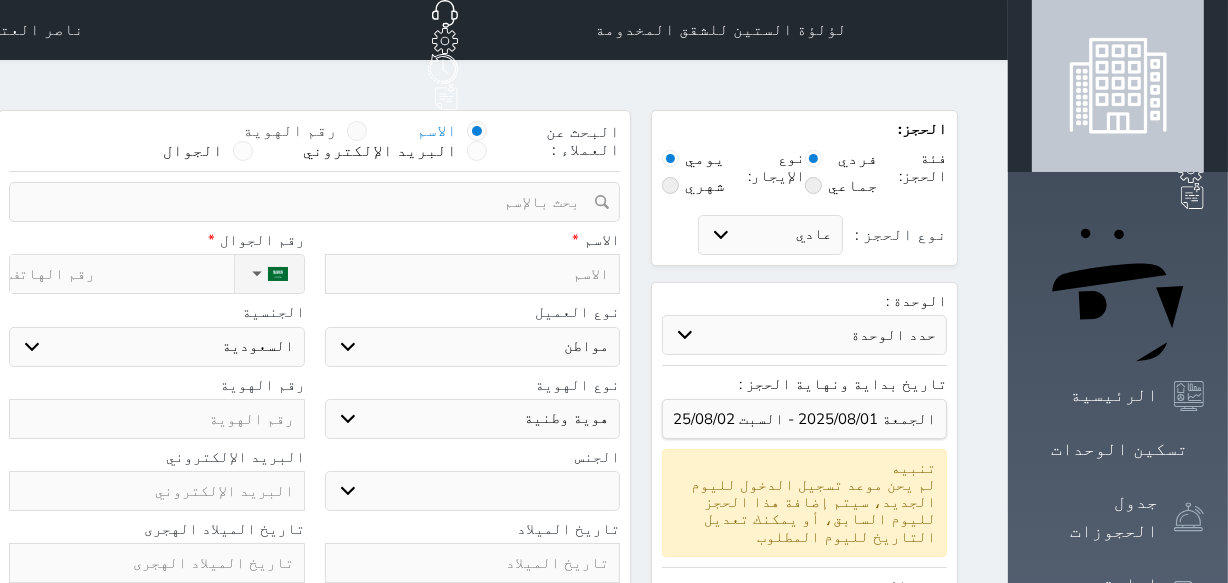 select 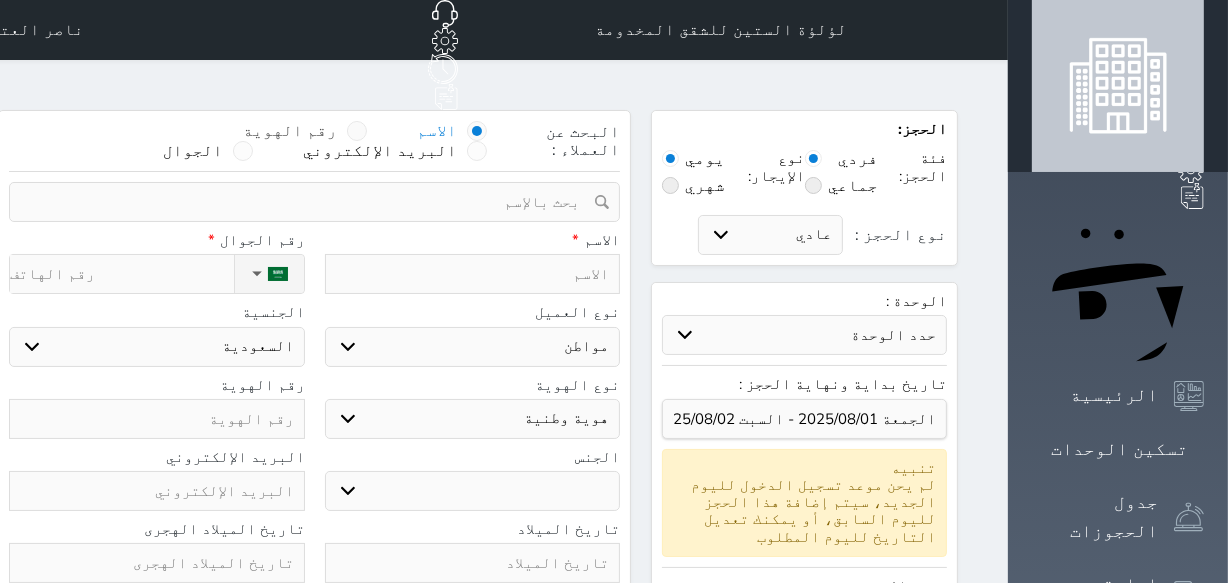 select 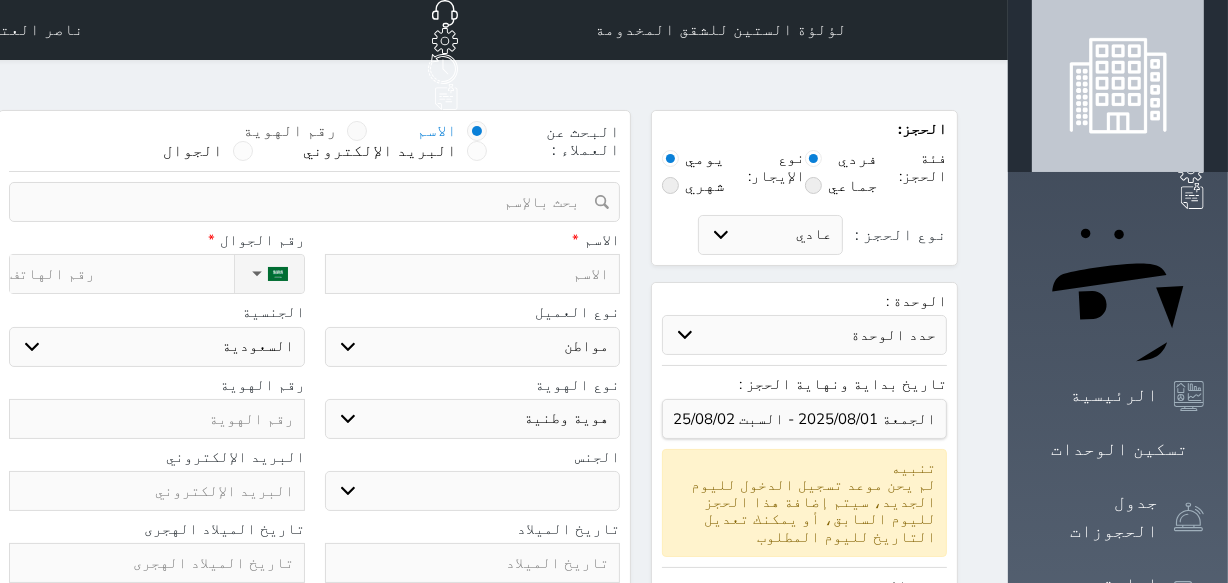 click at bounding box center [357, 131] 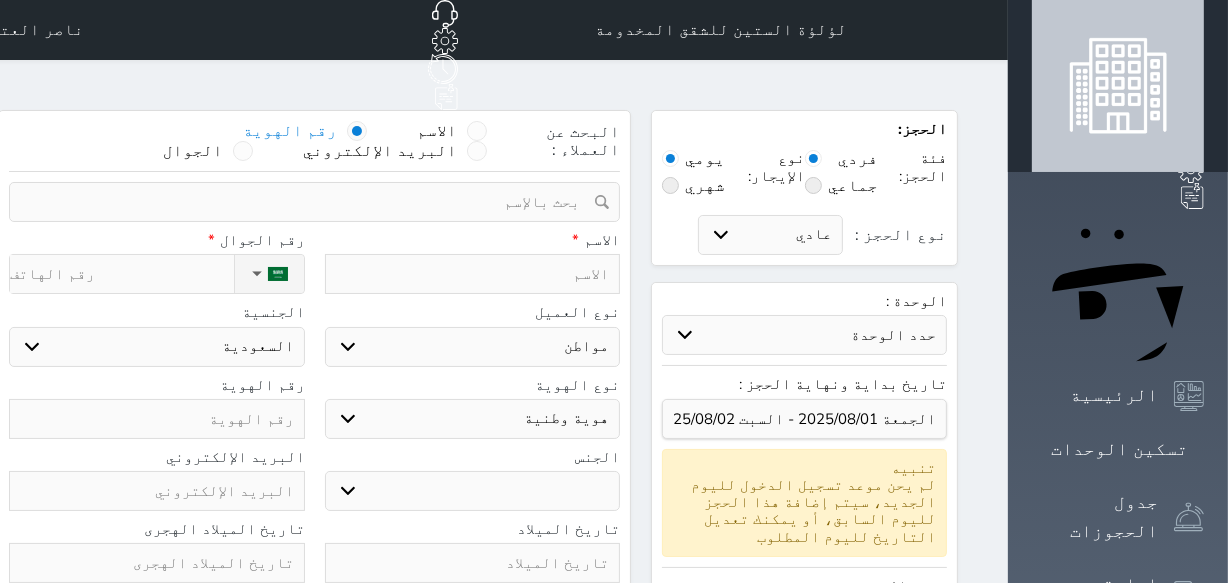 select 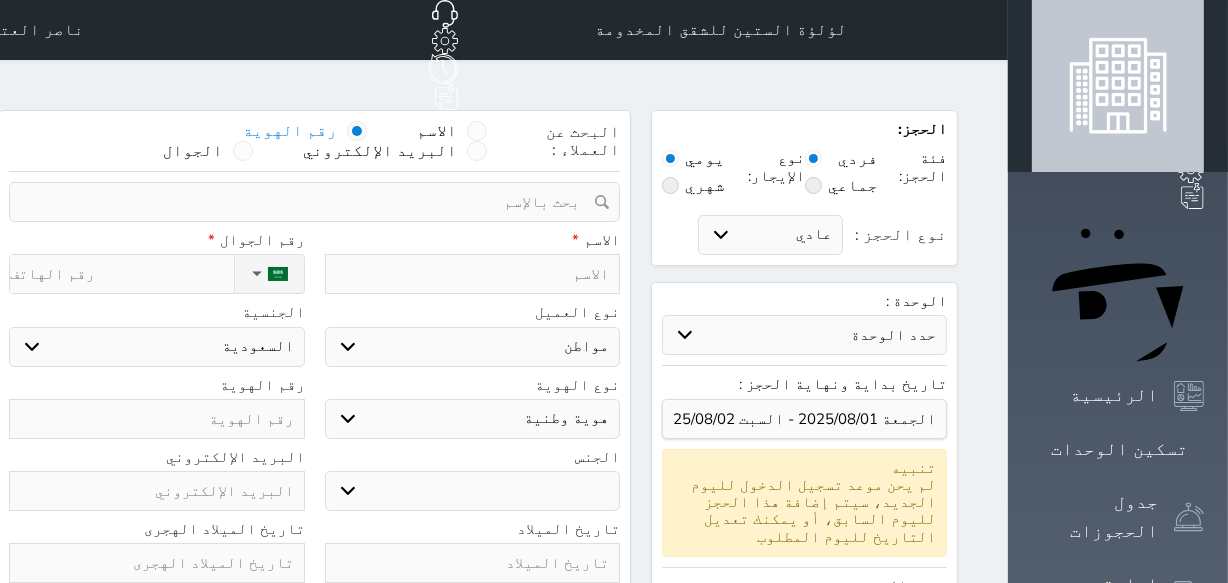 select 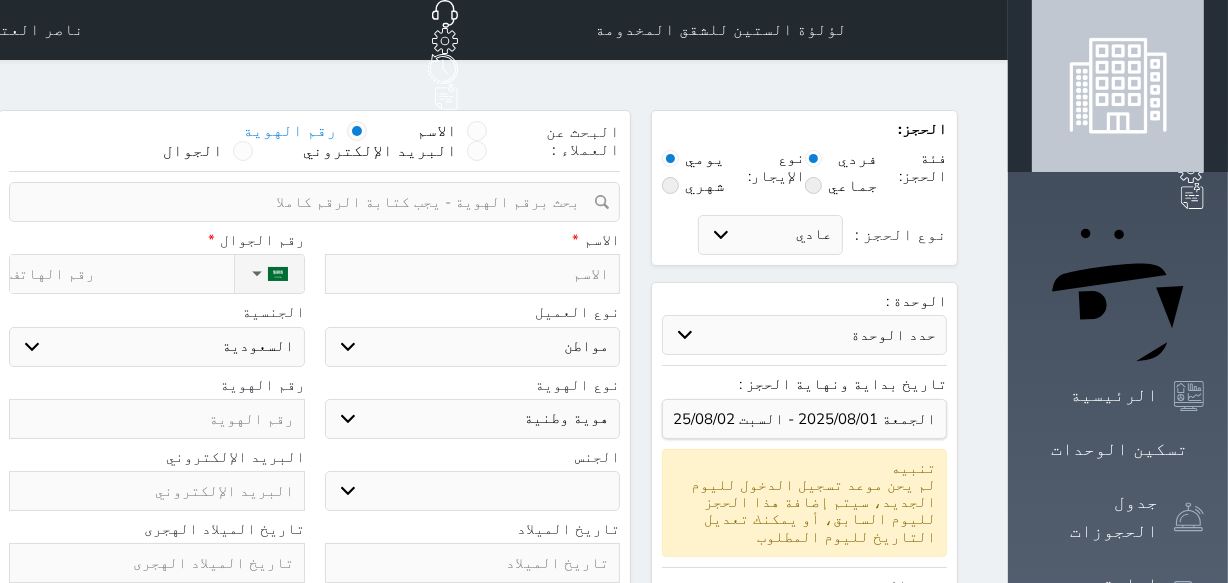 select 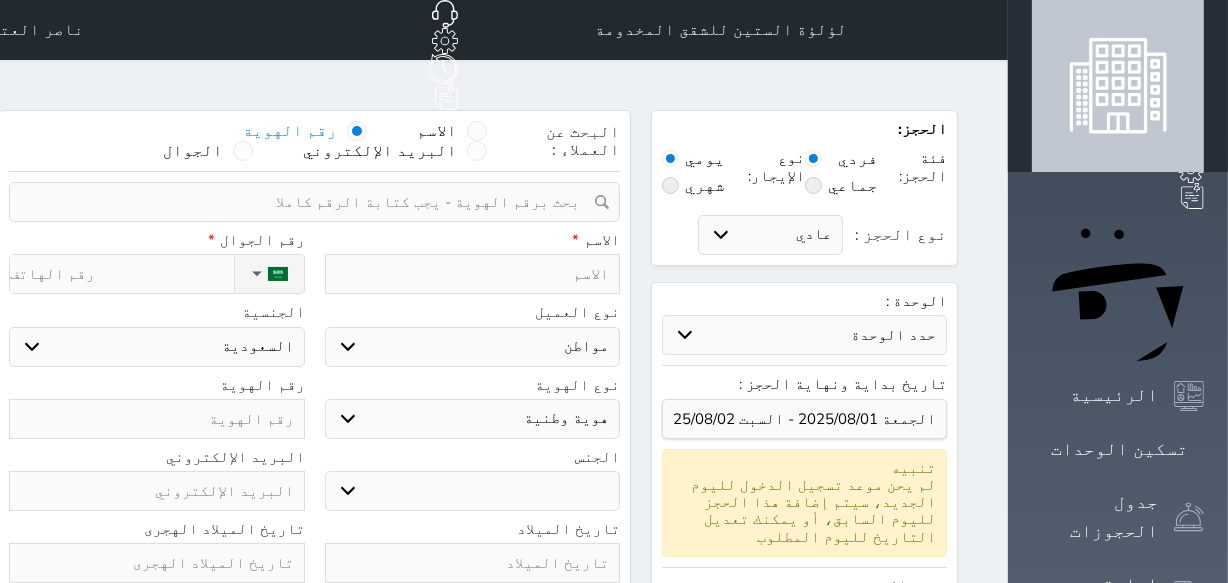select 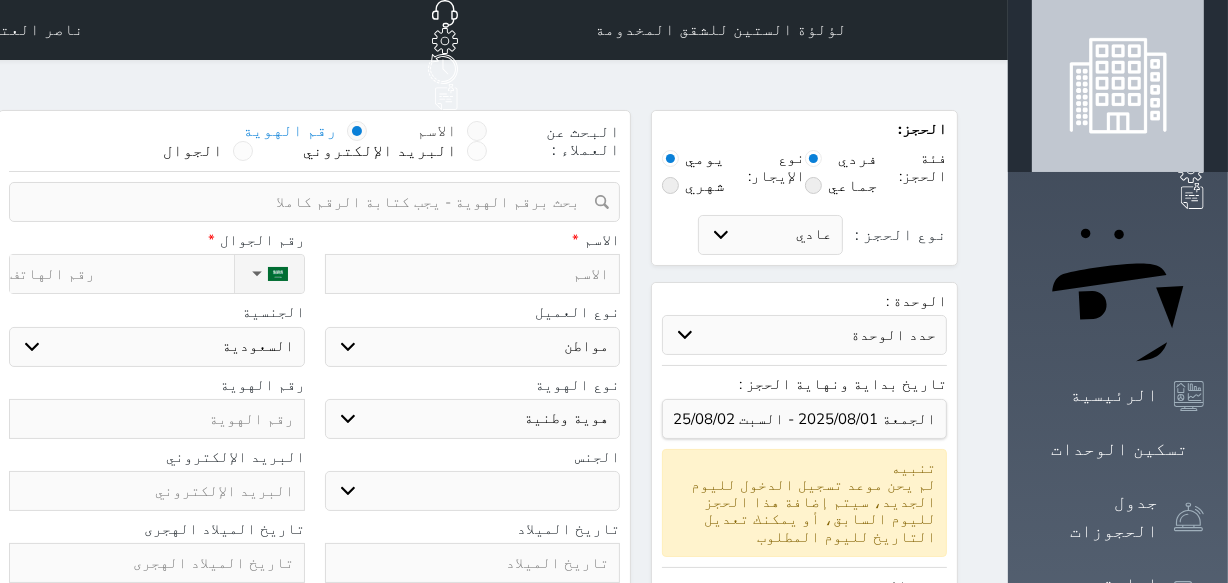 click at bounding box center (477, 131) 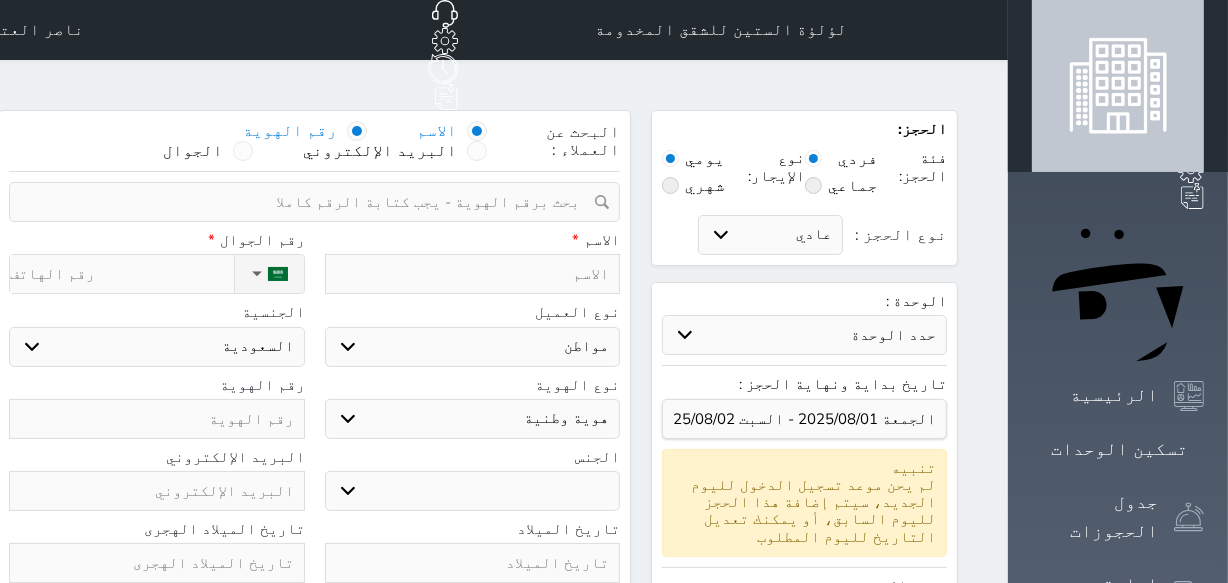 select 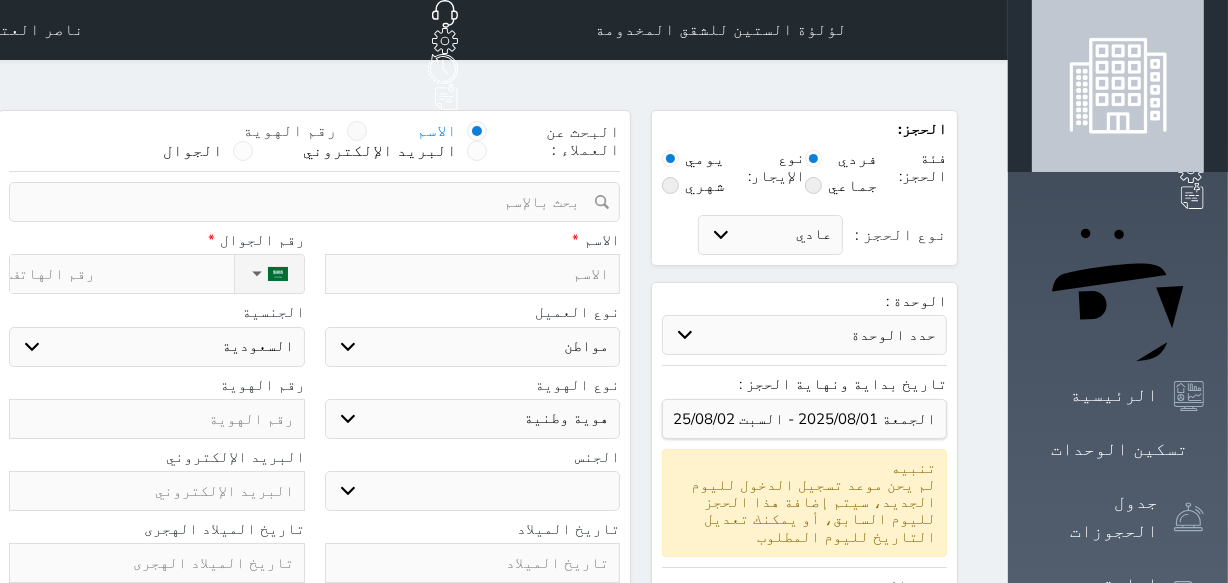 click at bounding box center (357, 131) 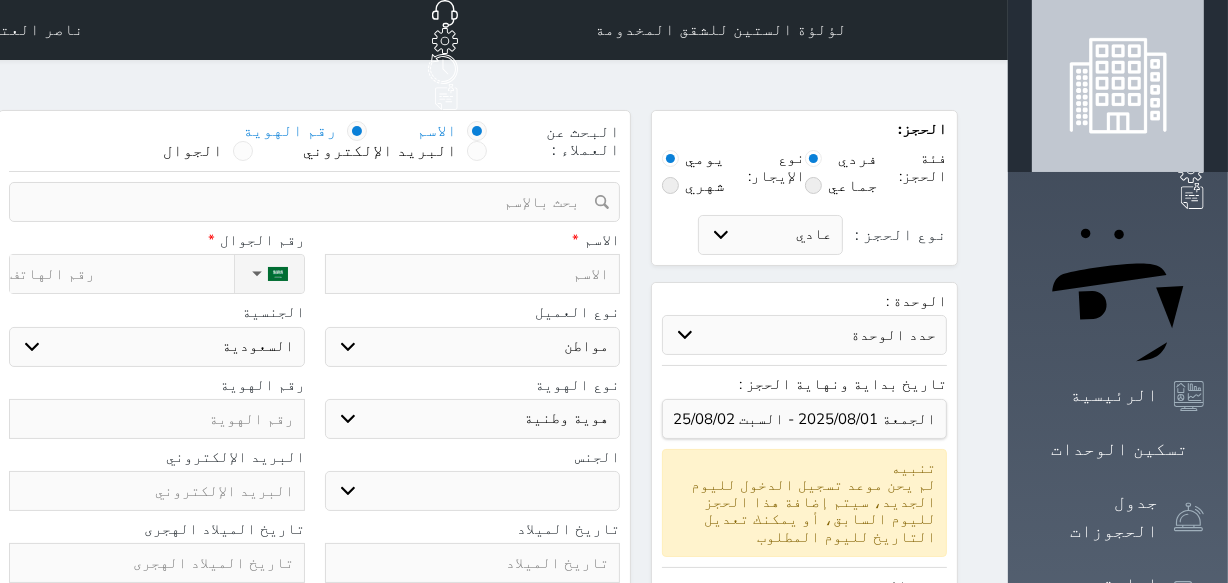 select 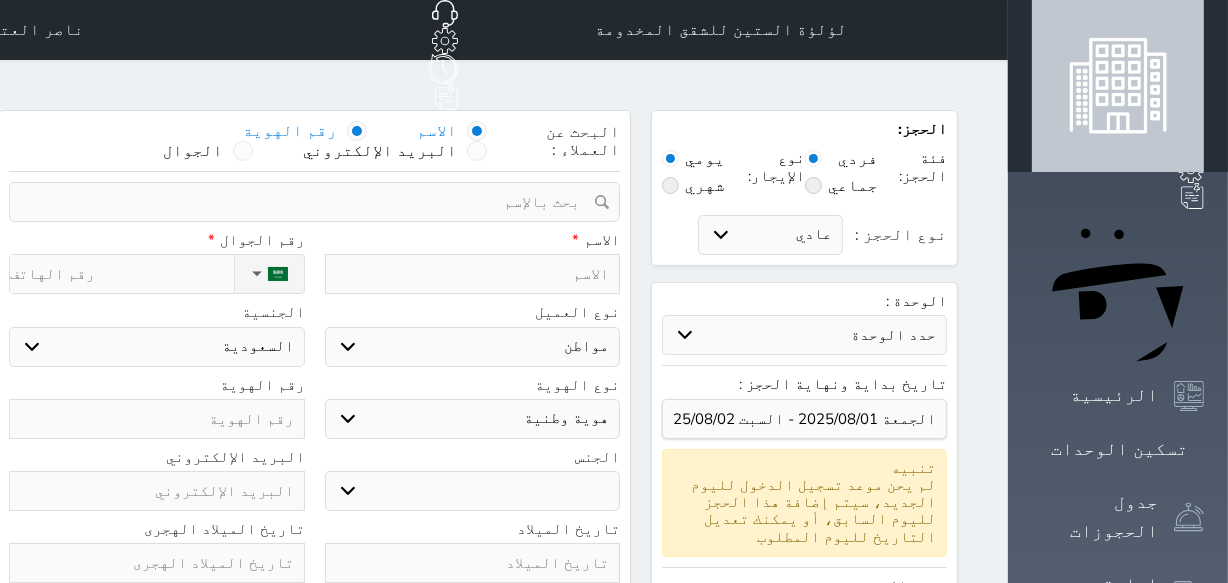 select 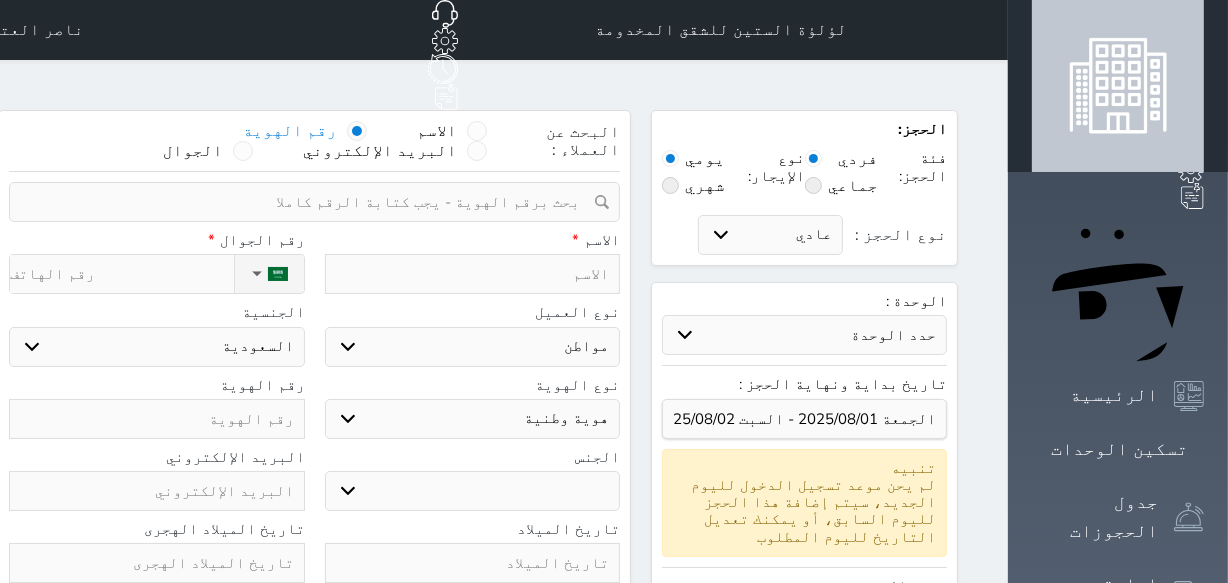 click at bounding box center (473, 274) 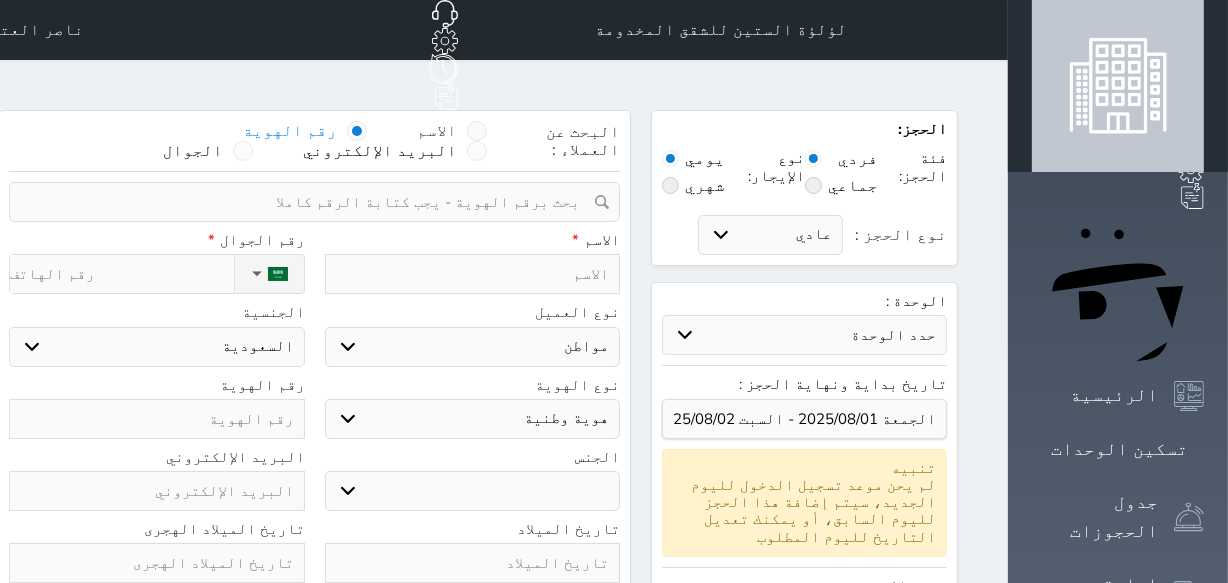 click at bounding box center (477, 131) 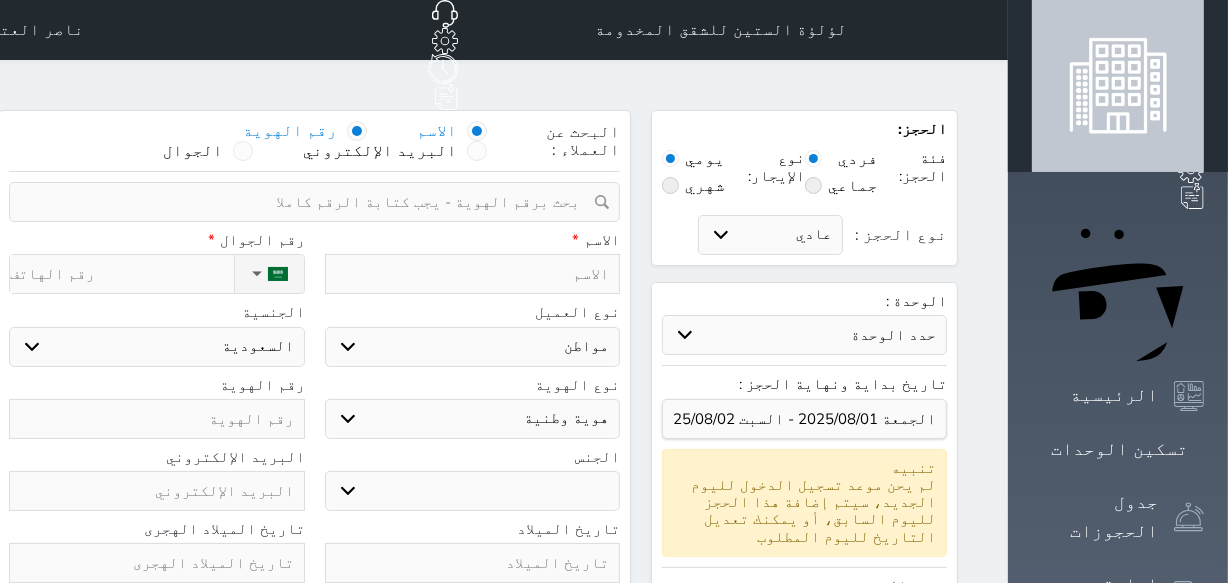 select 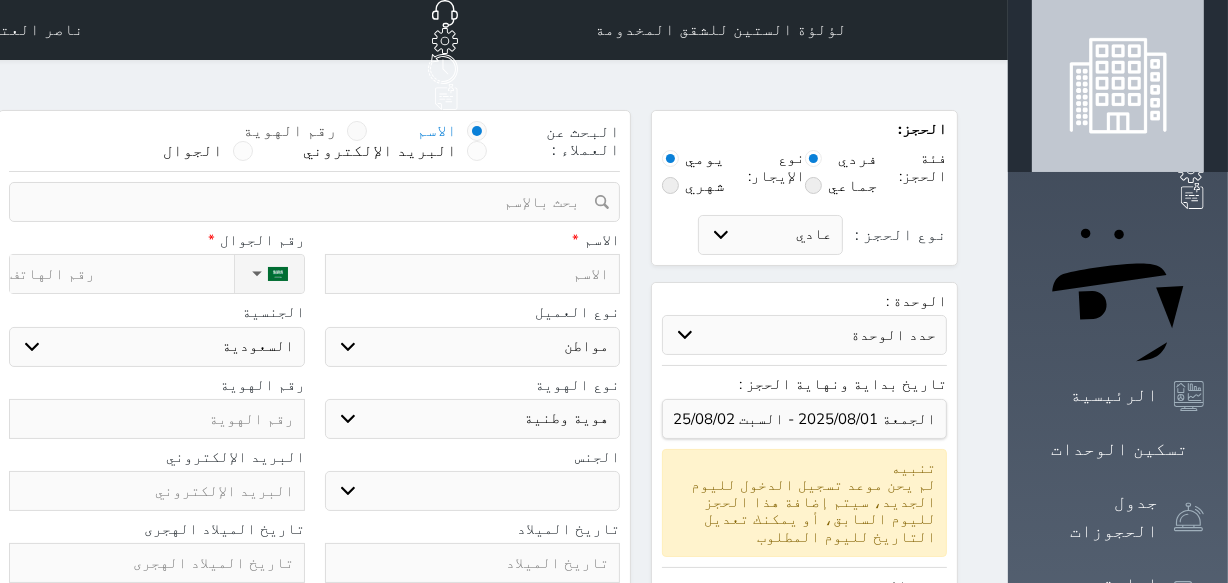 click at bounding box center (357, 131) 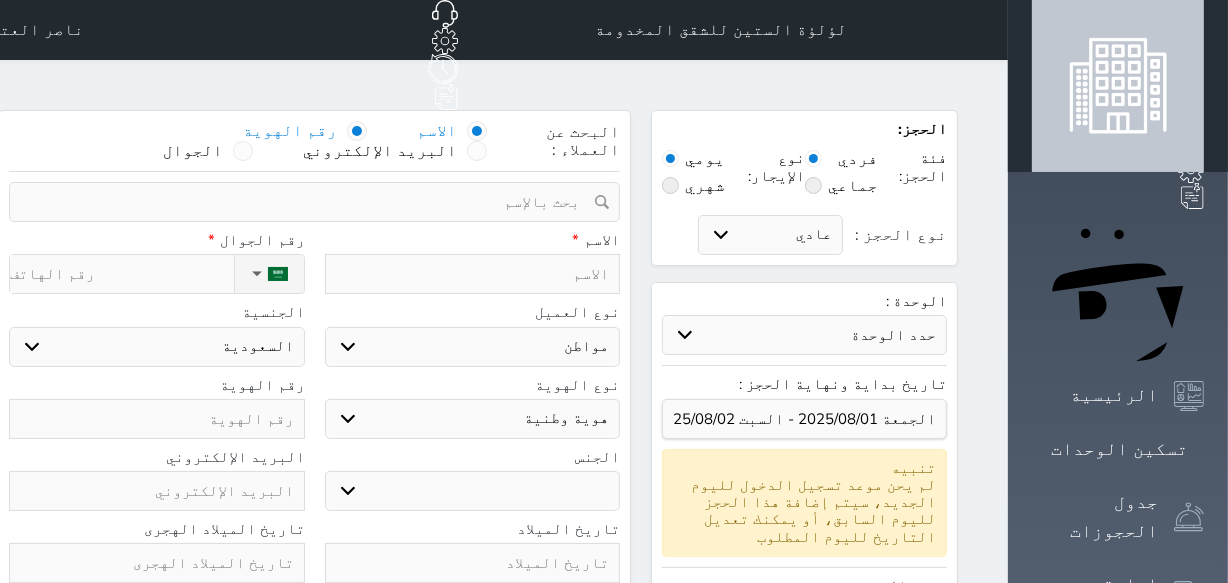 select 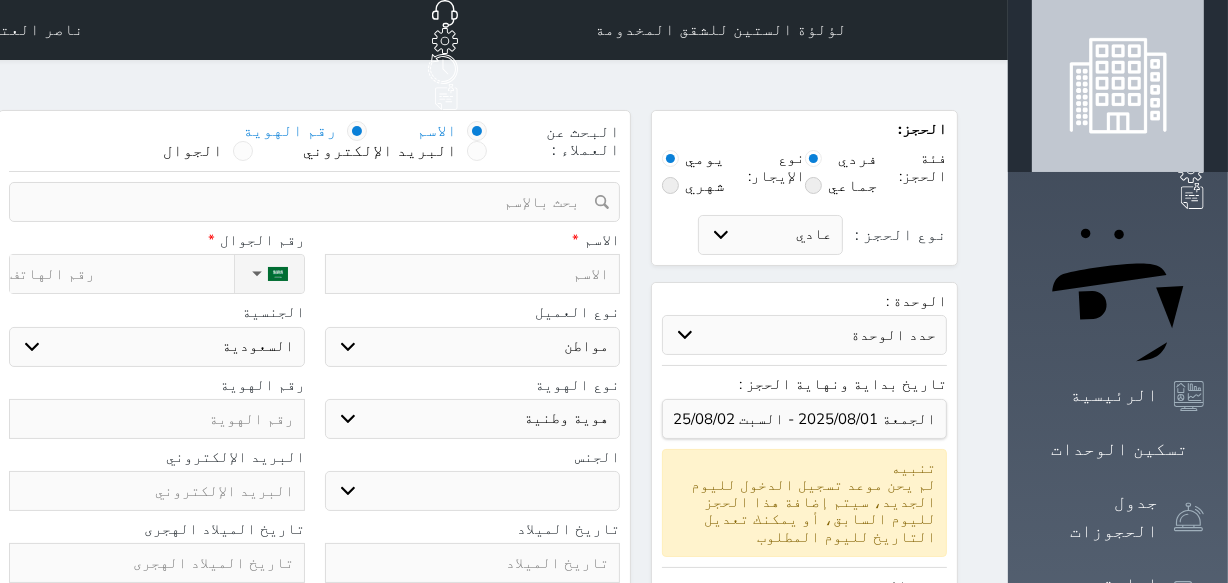 select 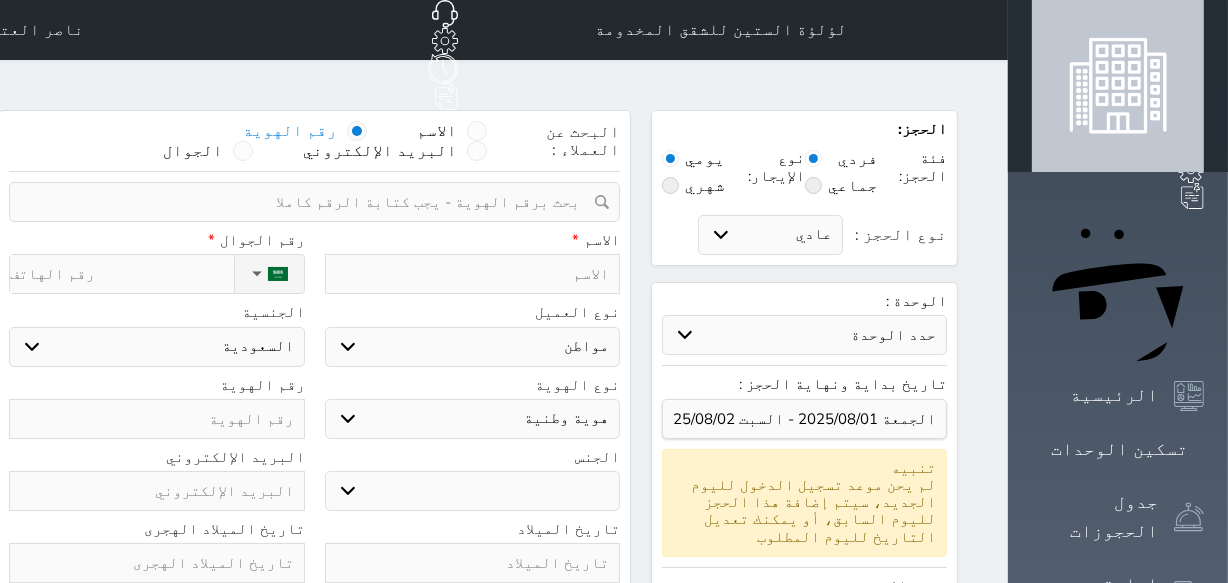 click at bounding box center [307, 202] 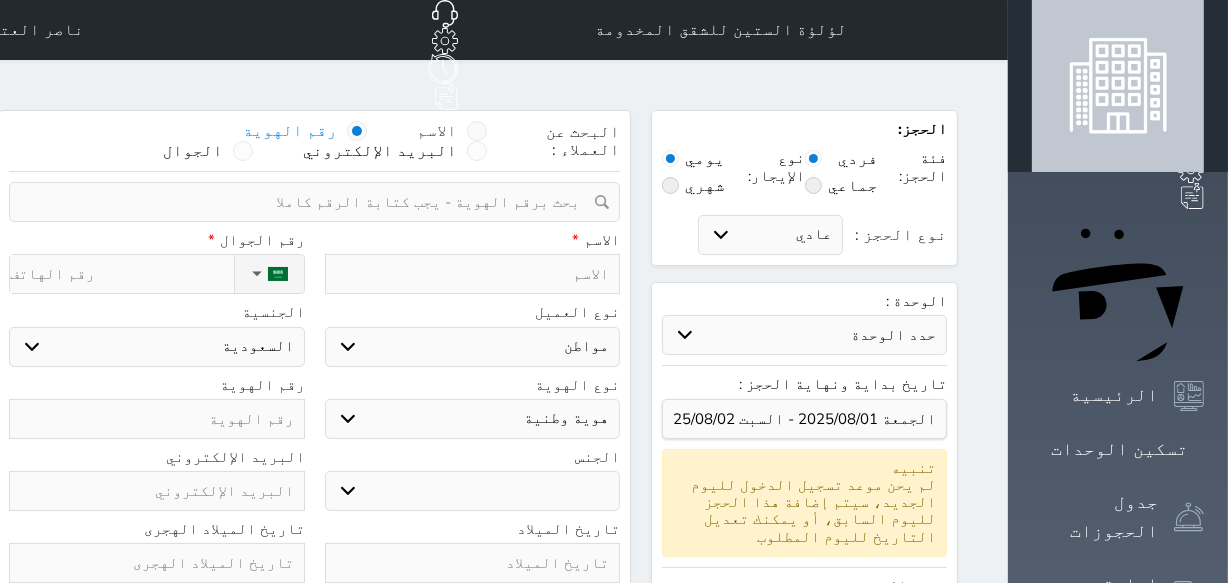 click at bounding box center (477, 131) 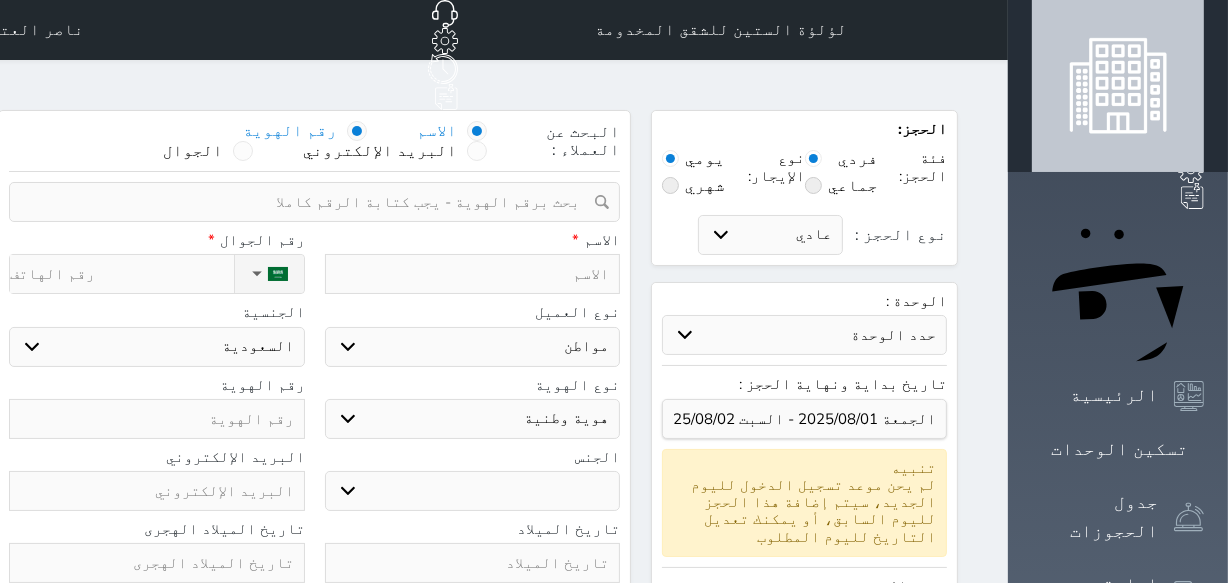 select 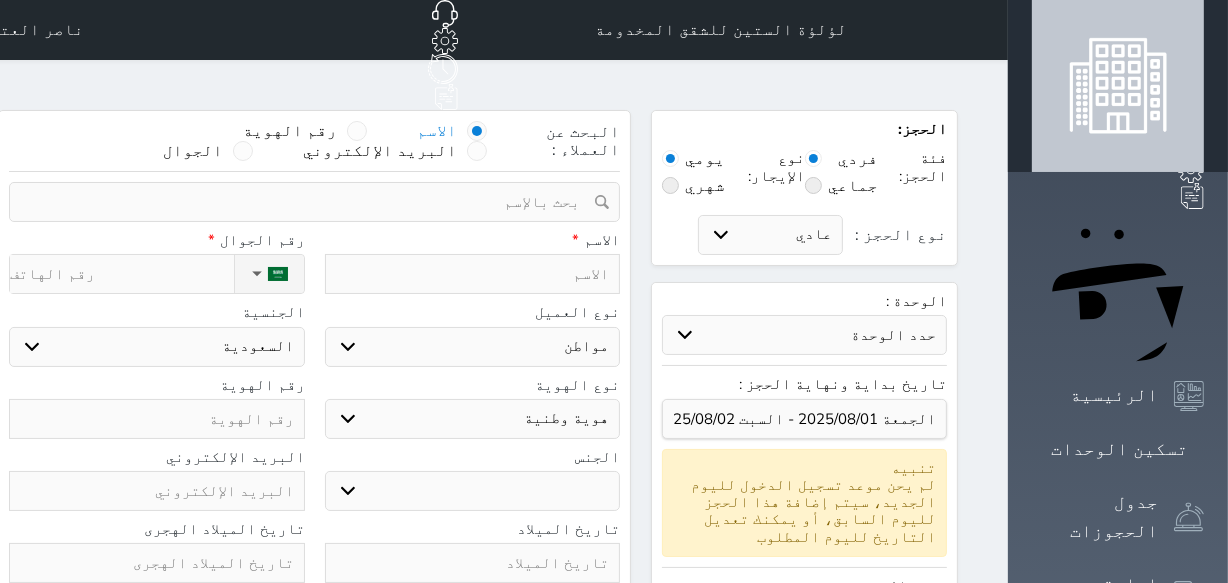 click at bounding box center [307, 202] 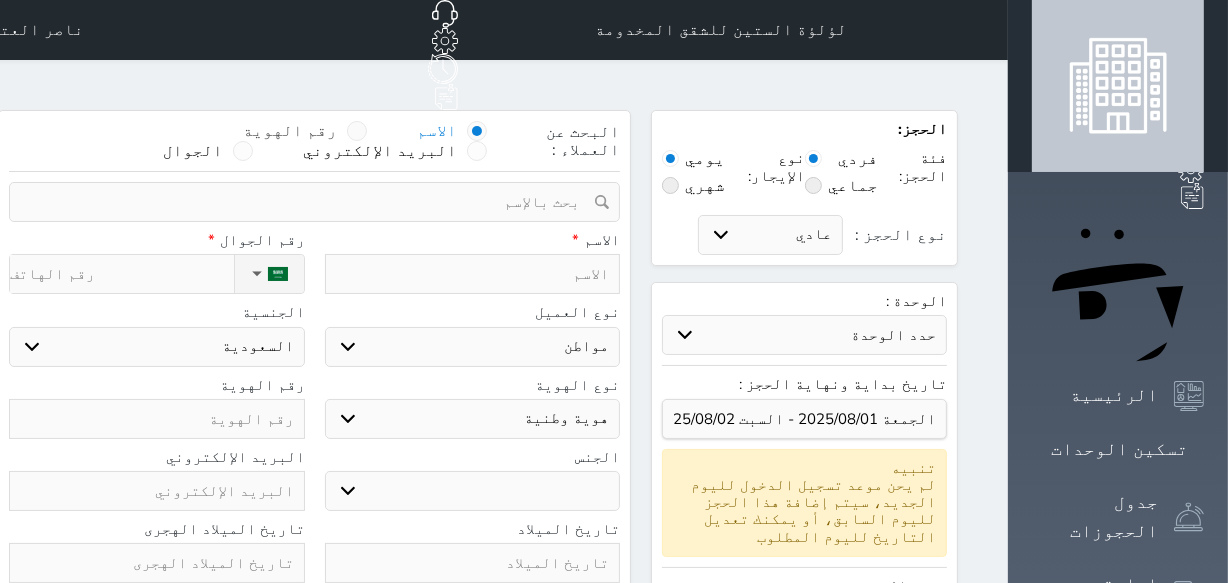 click at bounding box center (357, 131) 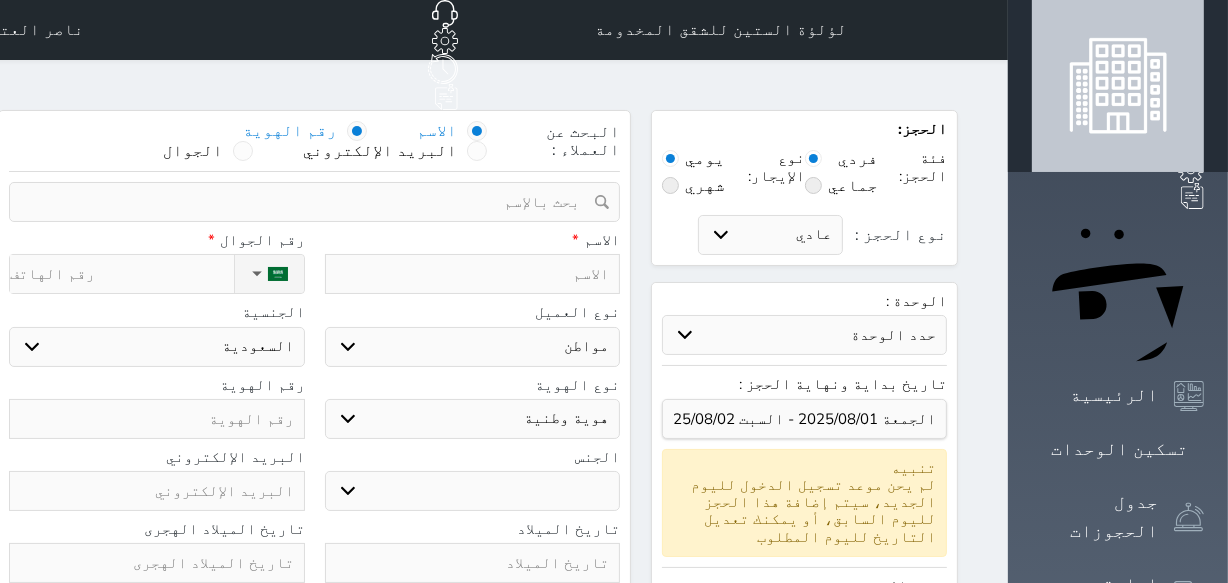 select 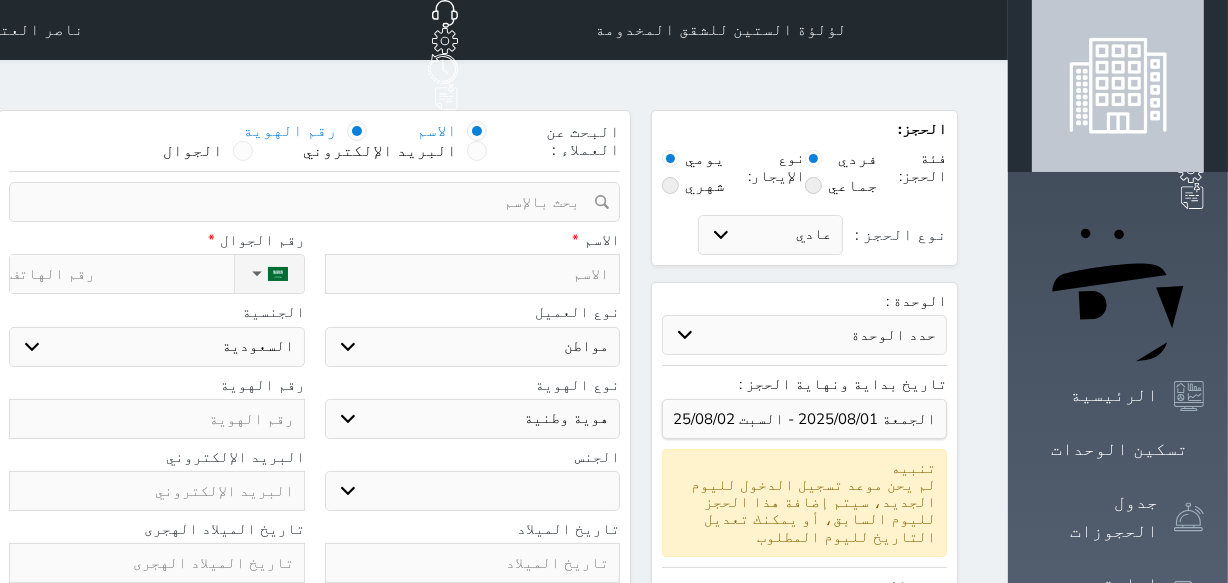 select 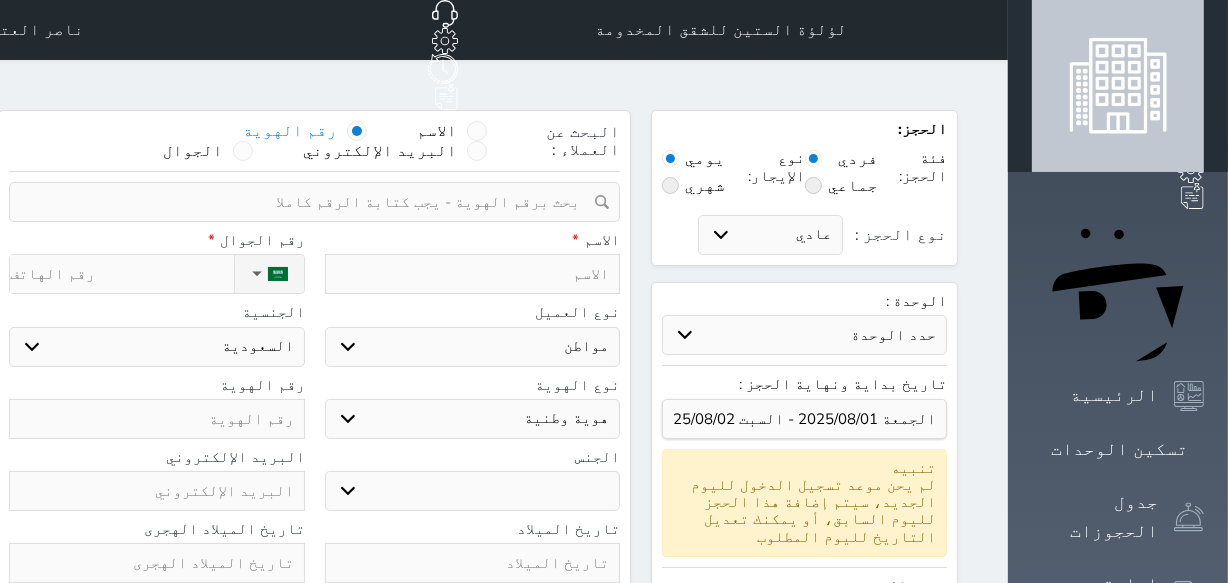 click at bounding box center (307, 202) 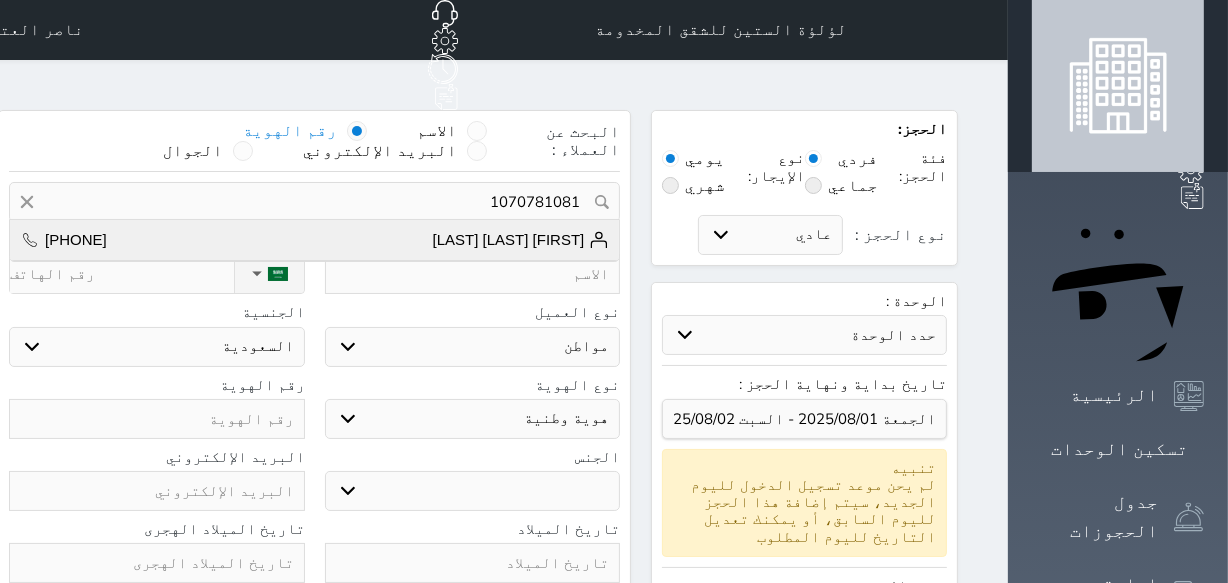 click on "[FIRST] [LAST] [LAST]" at bounding box center (521, 240) 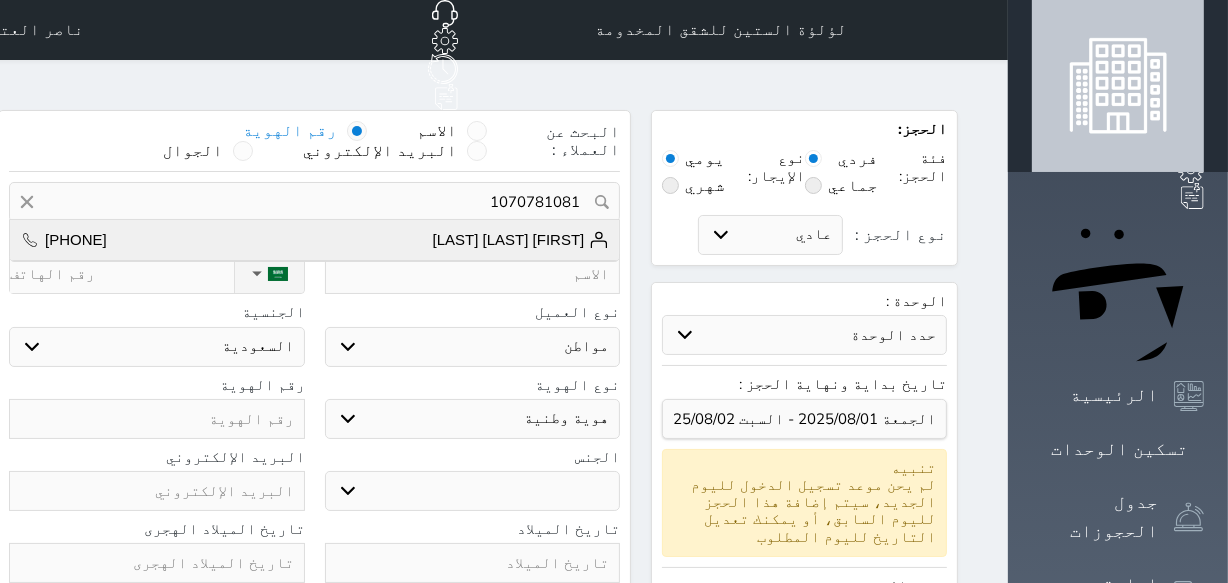 type on "[FIRST] [LAST] [LAST] || [PHONE]" 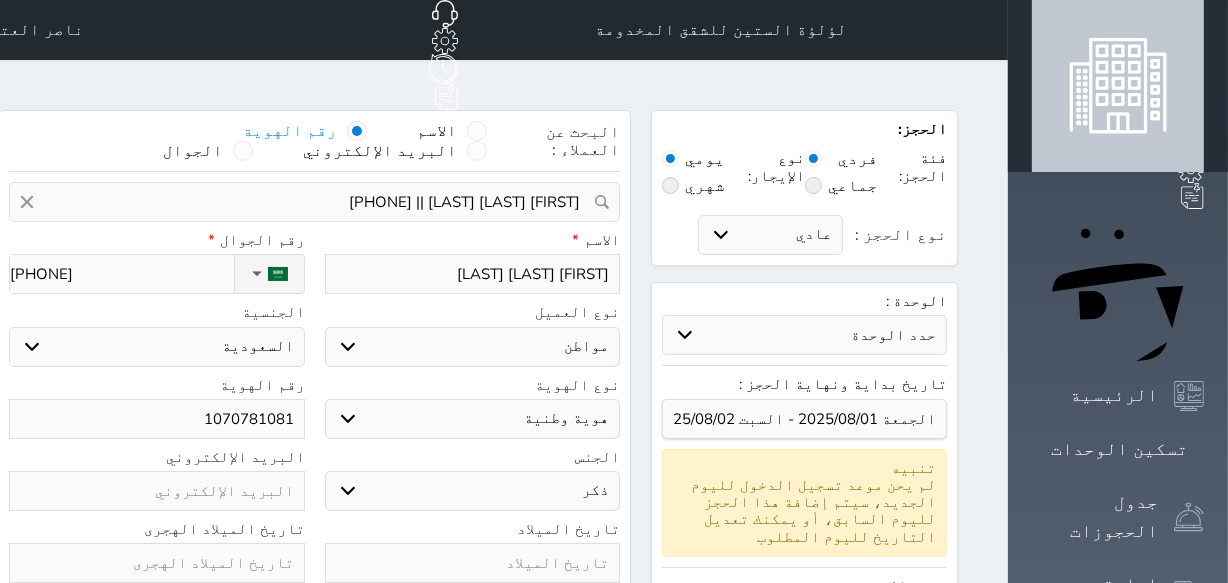 select 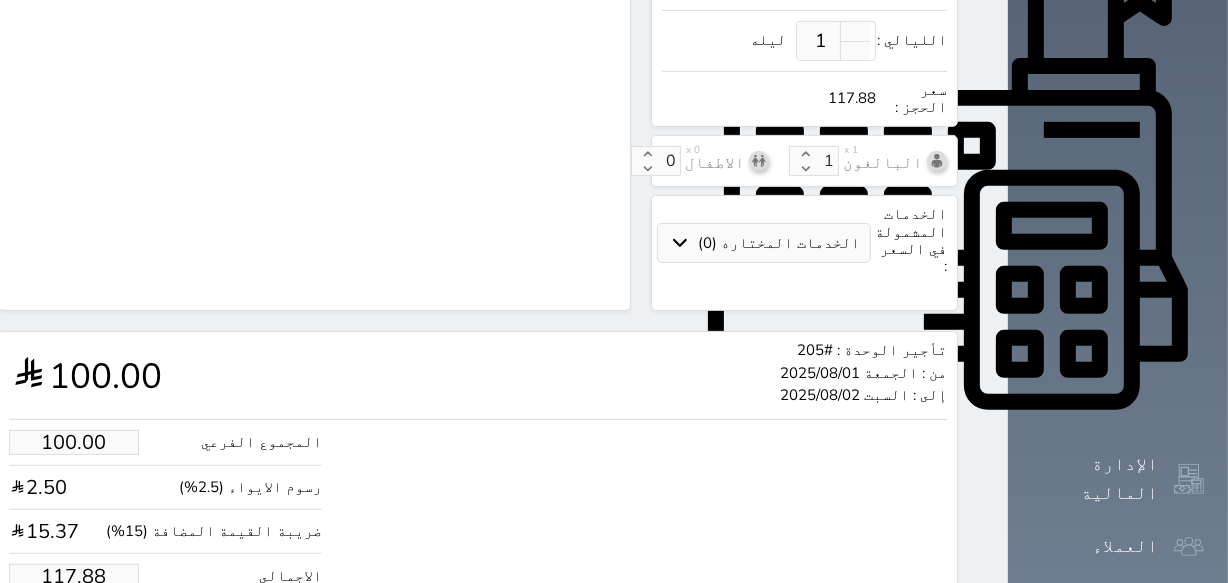 scroll, scrollTop: 742, scrollLeft: 0, axis: vertical 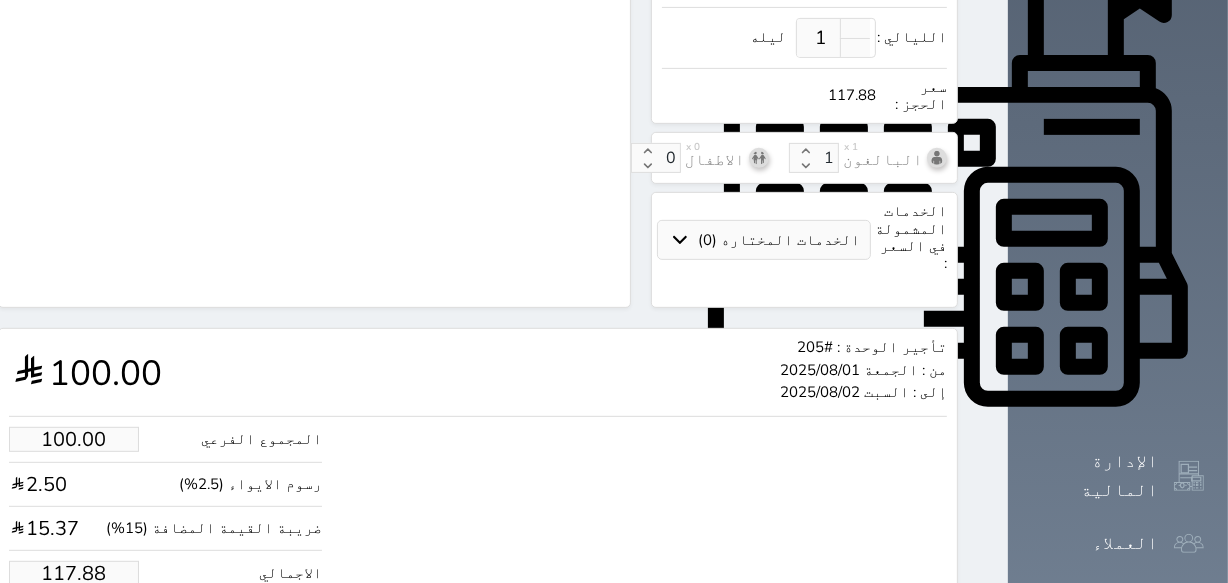 drag, startPoint x: 46, startPoint y: 480, endPoint x: 160, endPoint y: 480, distance: 114 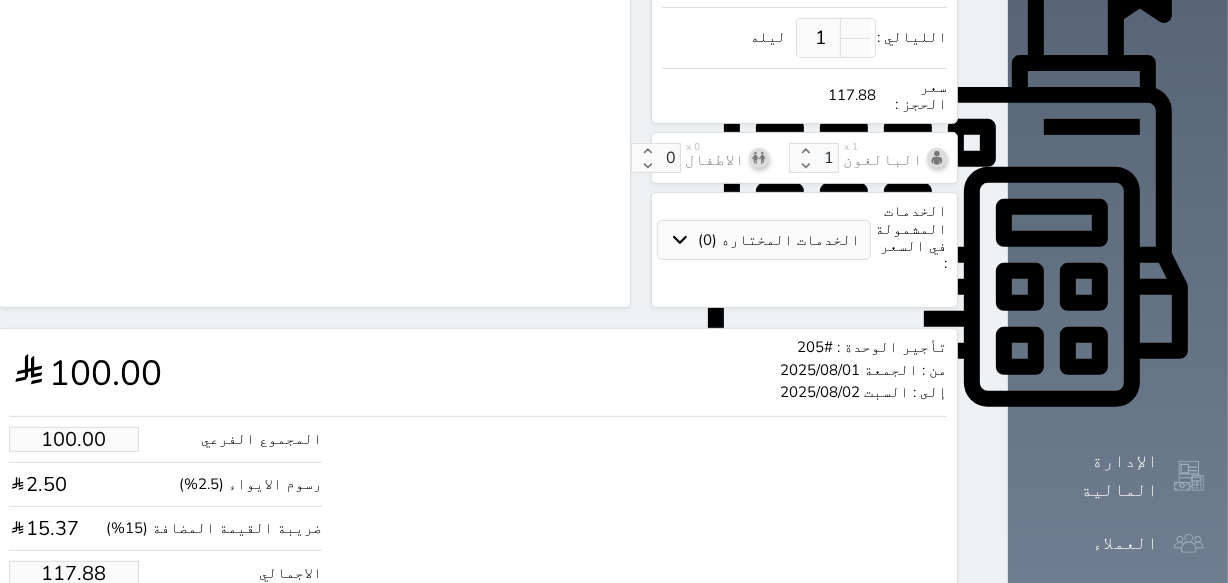 type on "1.70" 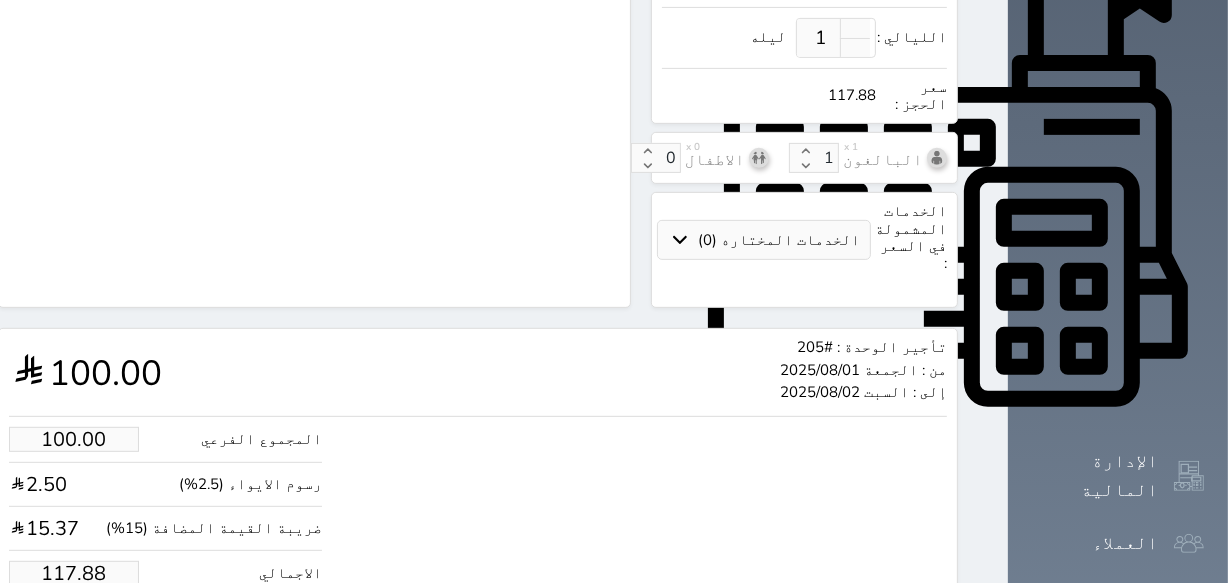 type on "2" 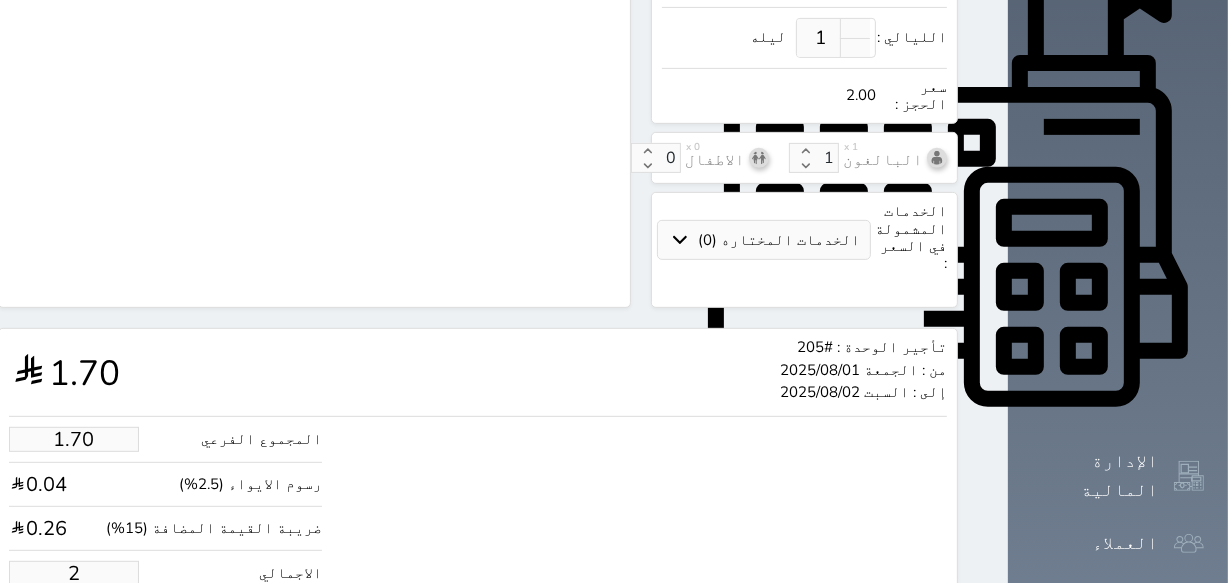 type on "16.97" 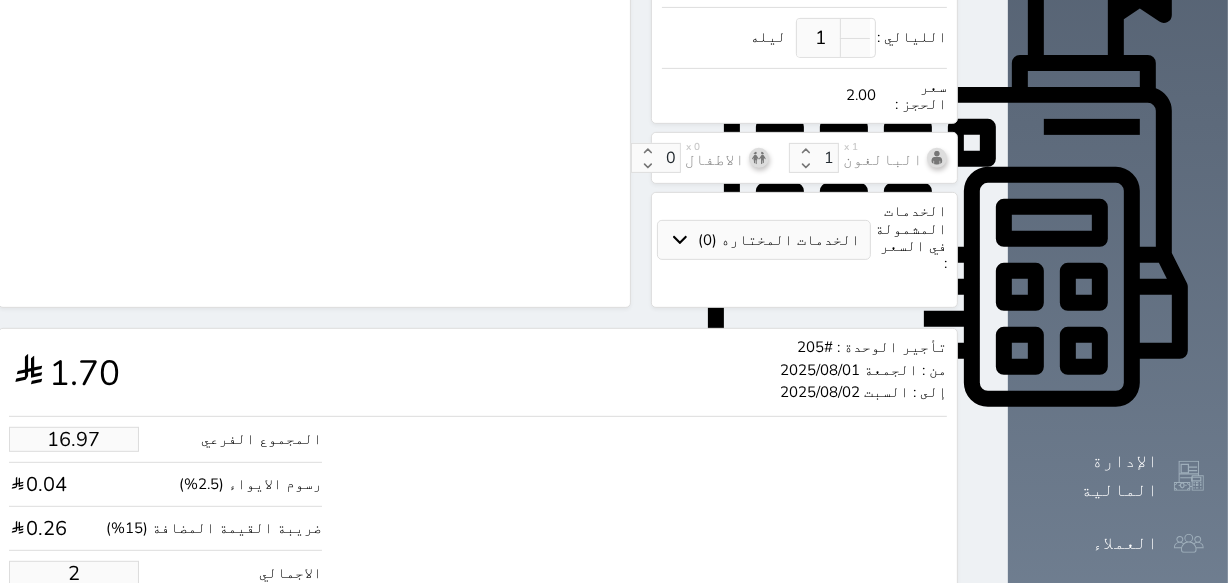 type on "20" 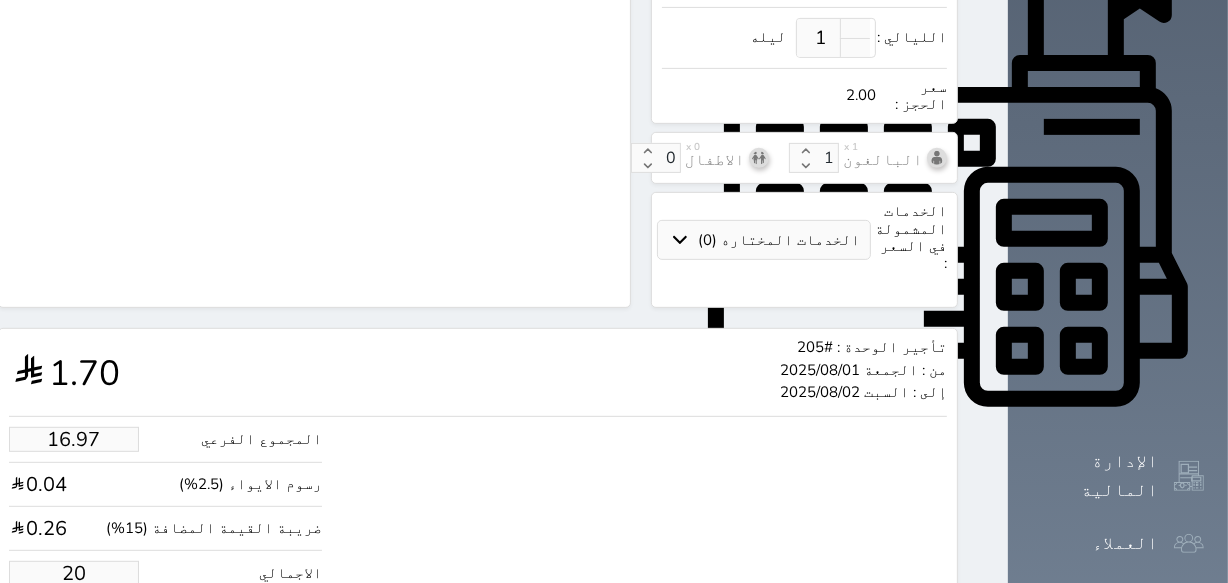type on "169.67" 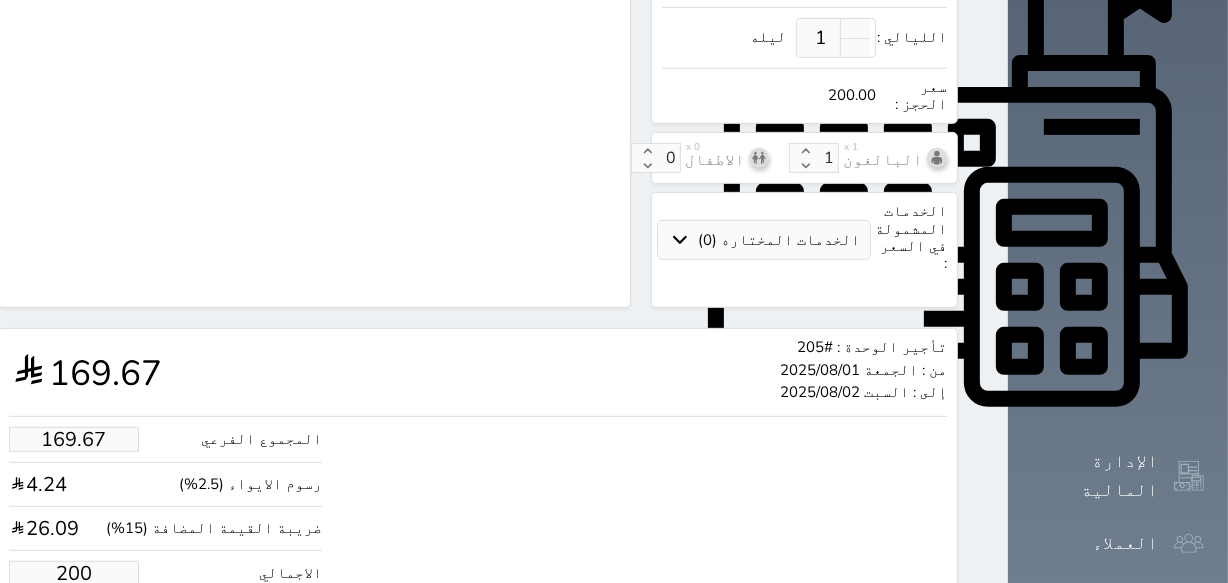 type on "200.00" 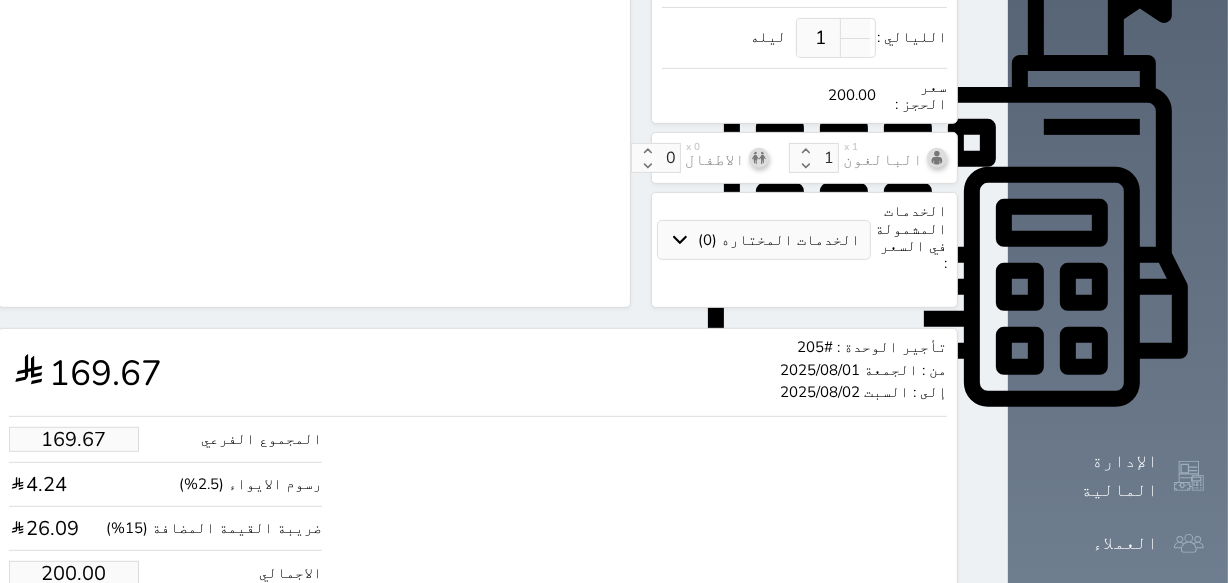 click on "حجز" at bounding box center (91, 634) 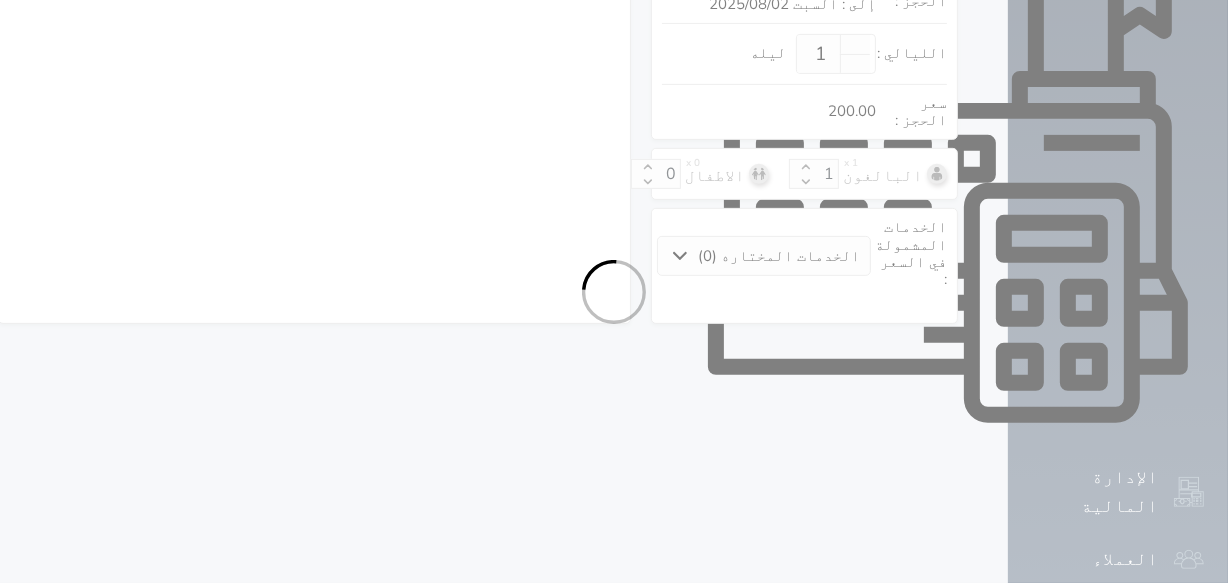 select on "1" 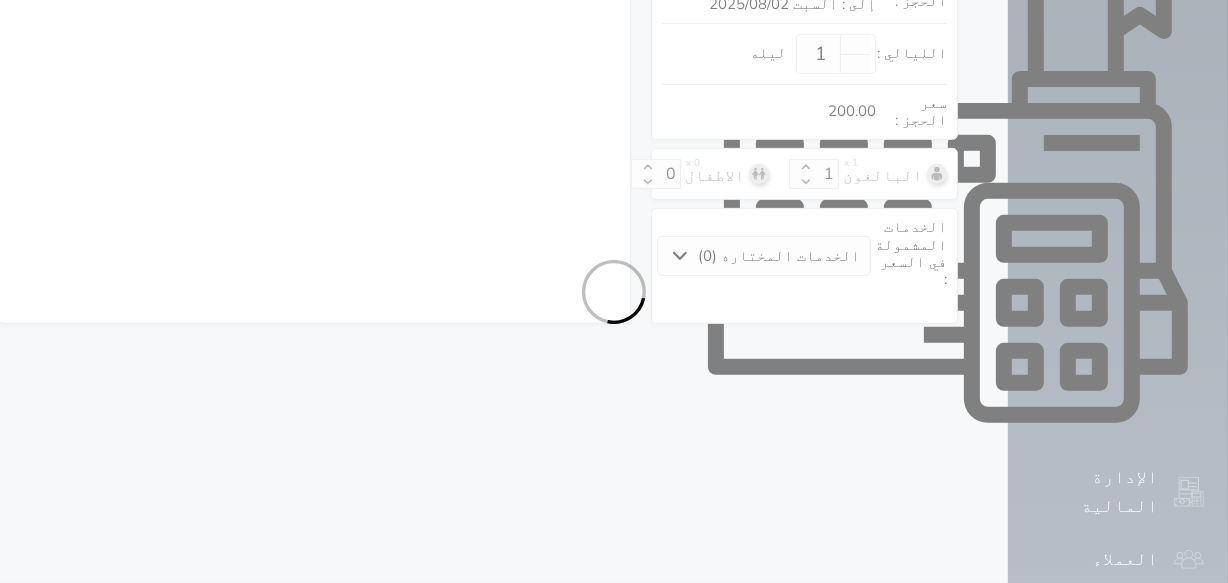 select on "113" 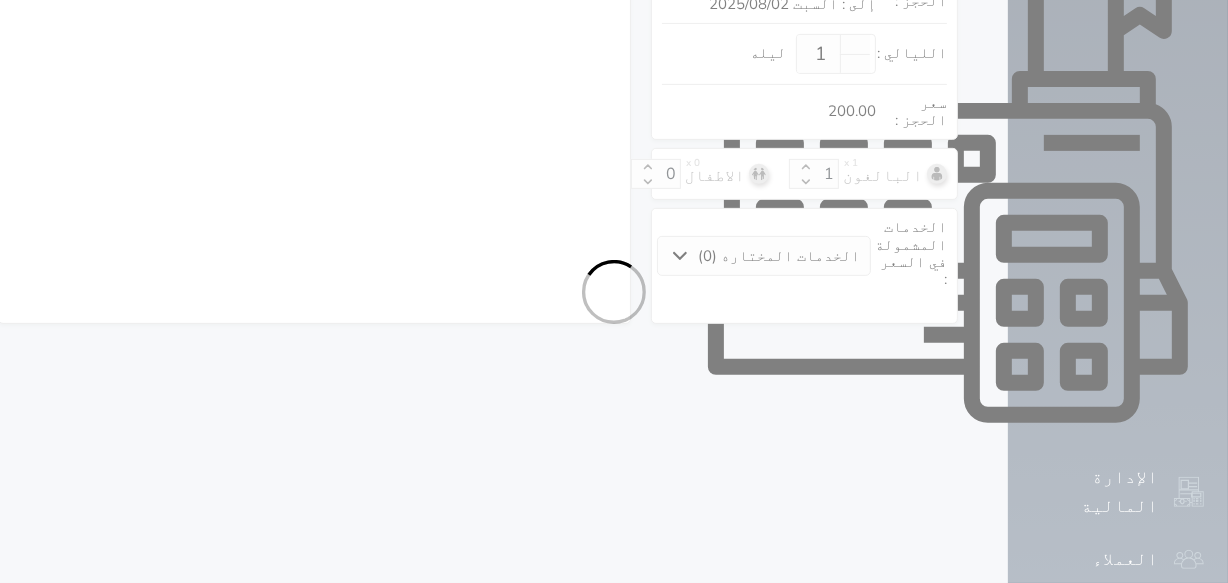 select on "1" 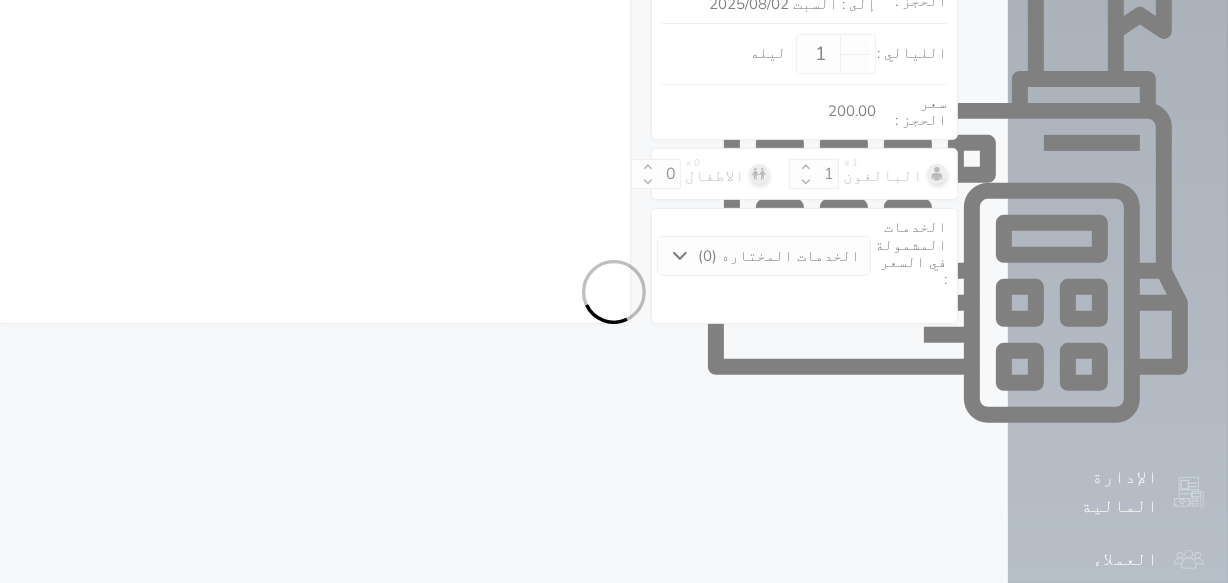 select on "7" 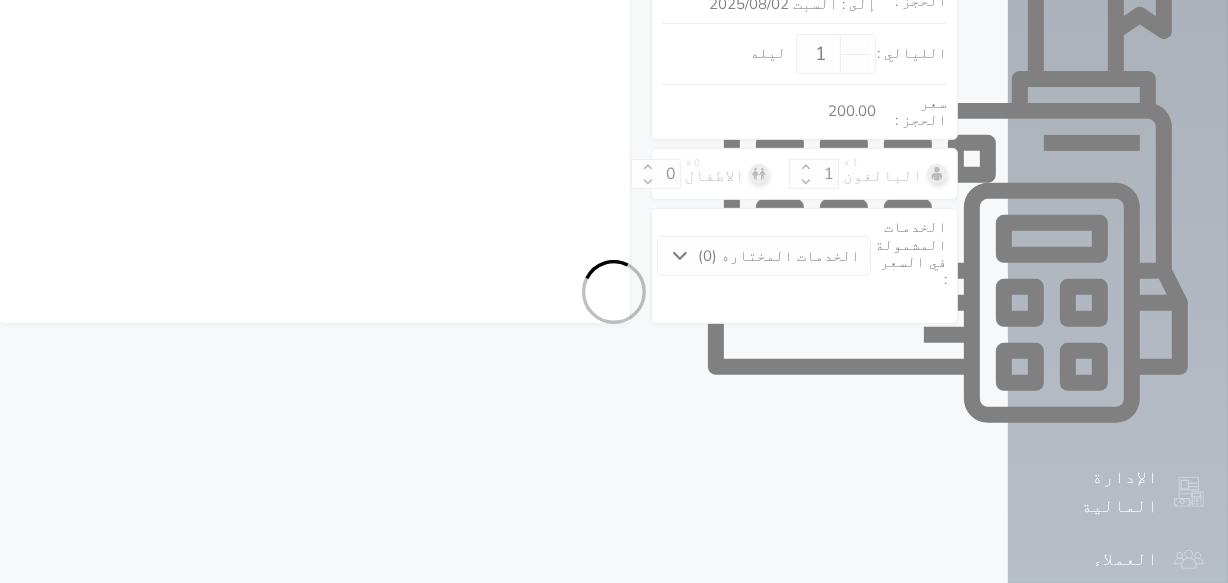 select 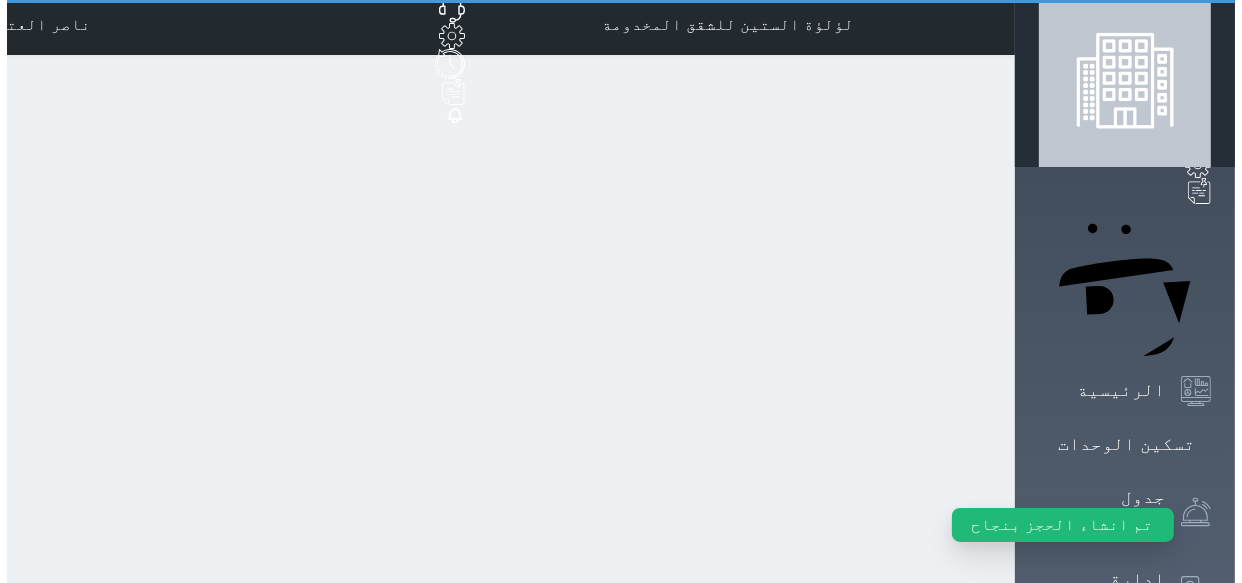scroll, scrollTop: 0, scrollLeft: 0, axis: both 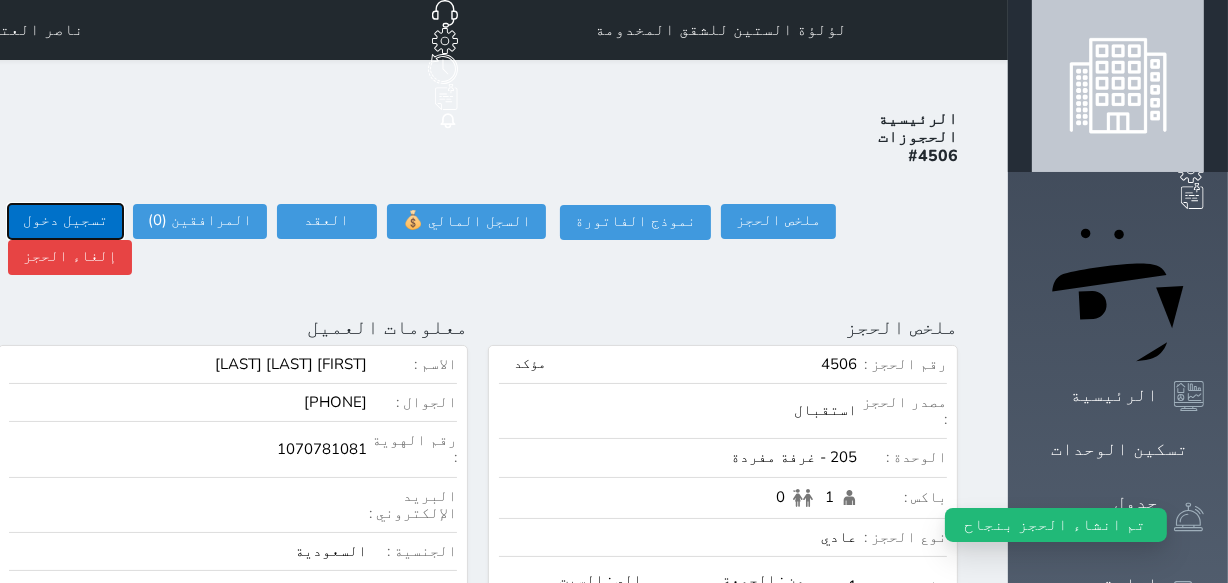 click on "تسجيل دخول" at bounding box center [65, 221] 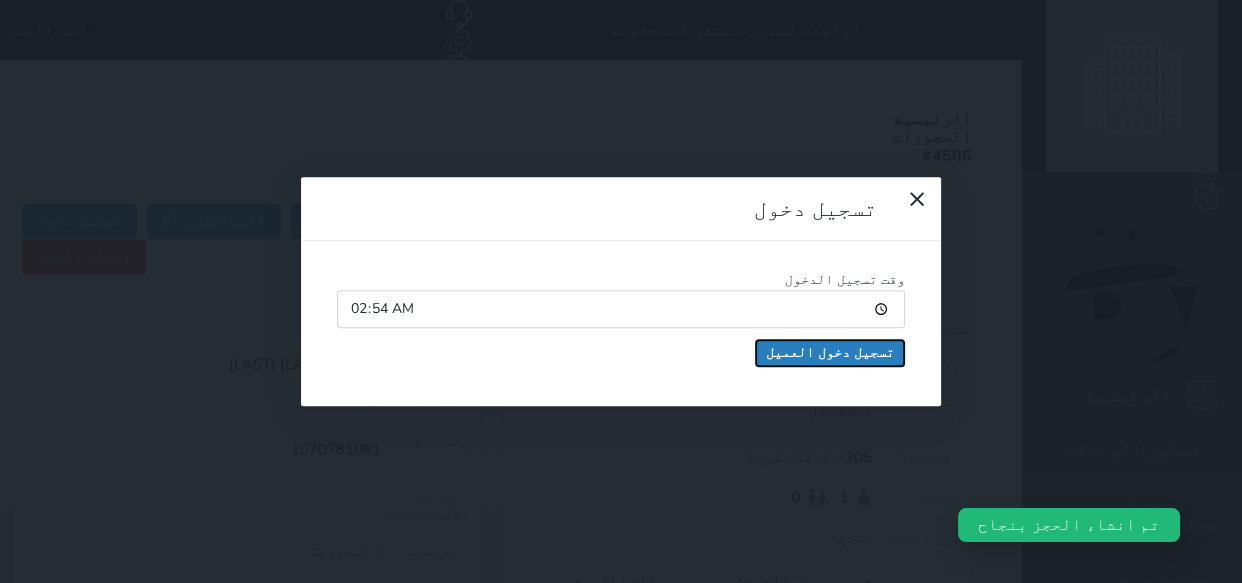 click on "تسجيل دخول العميل" at bounding box center (830, 353) 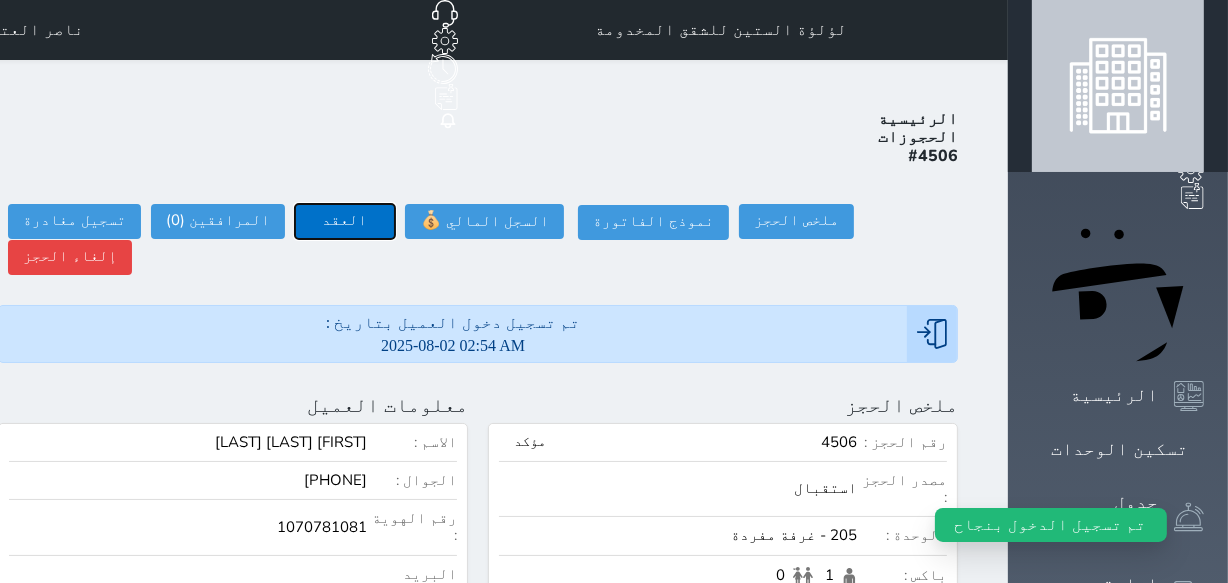 click on "العقد" at bounding box center [345, 221] 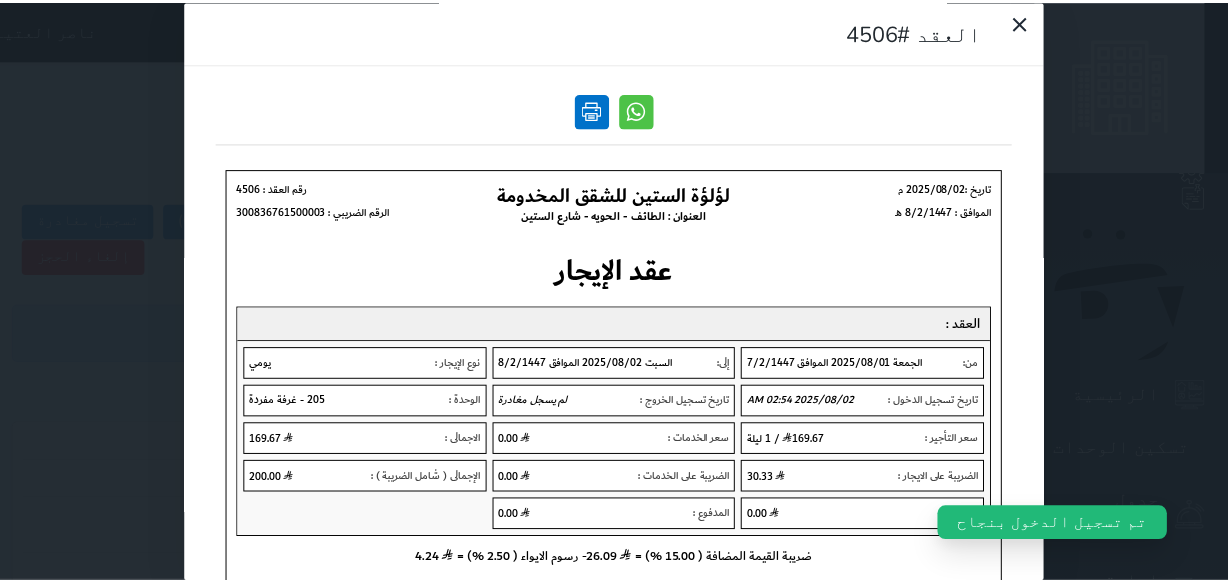 scroll, scrollTop: 0, scrollLeft: 0, axis: both 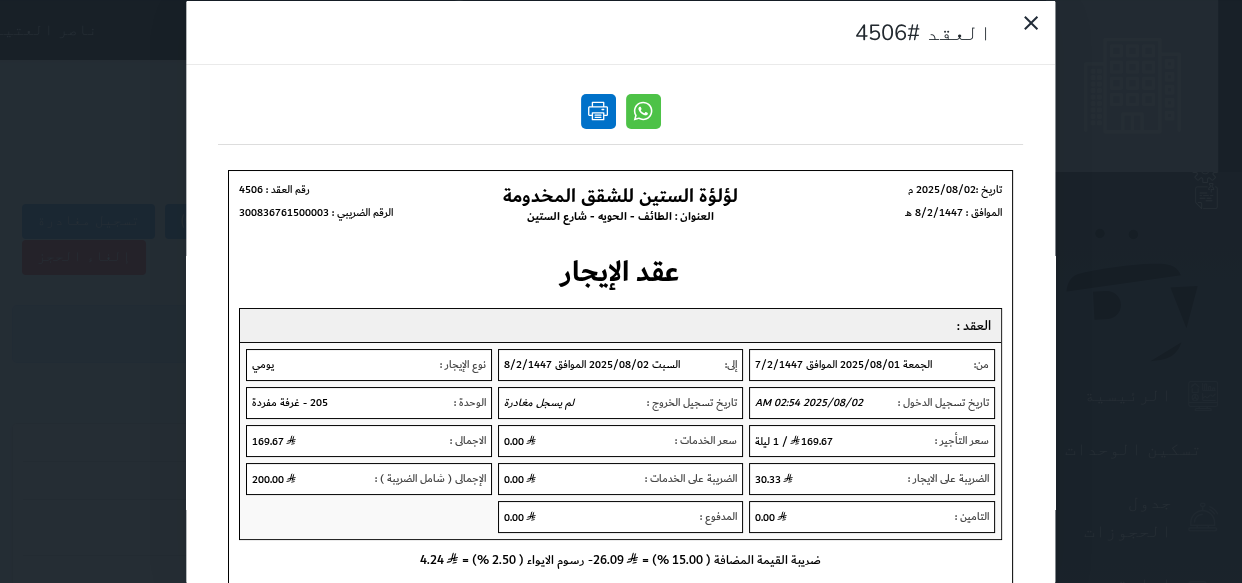 click at bounding box center (598, 110) 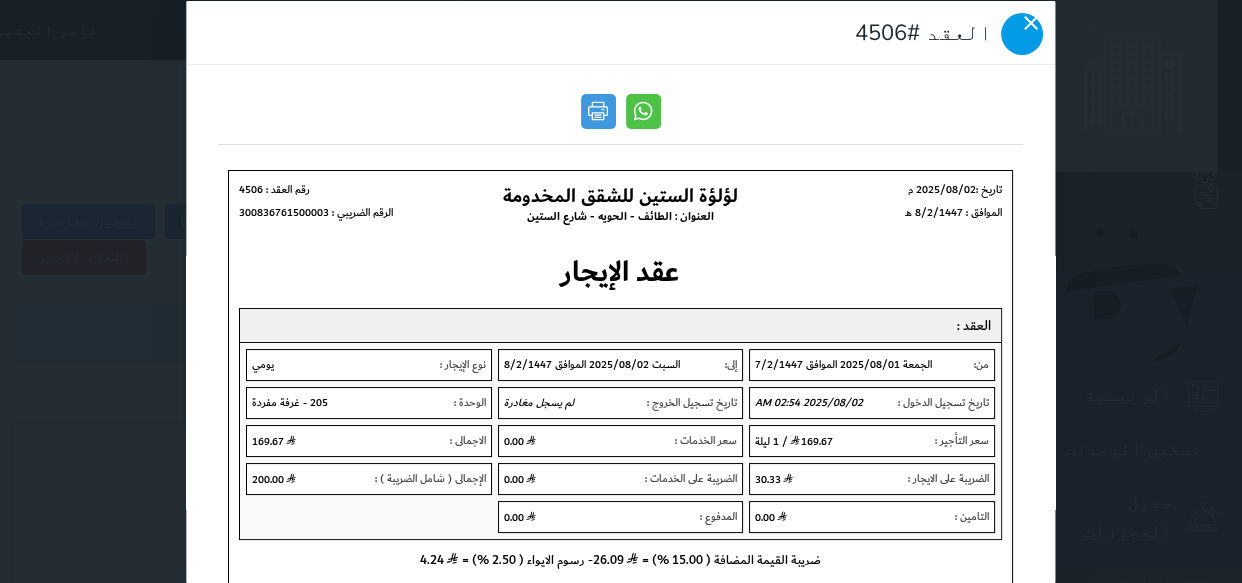 click at bounding box center (1023, 33) 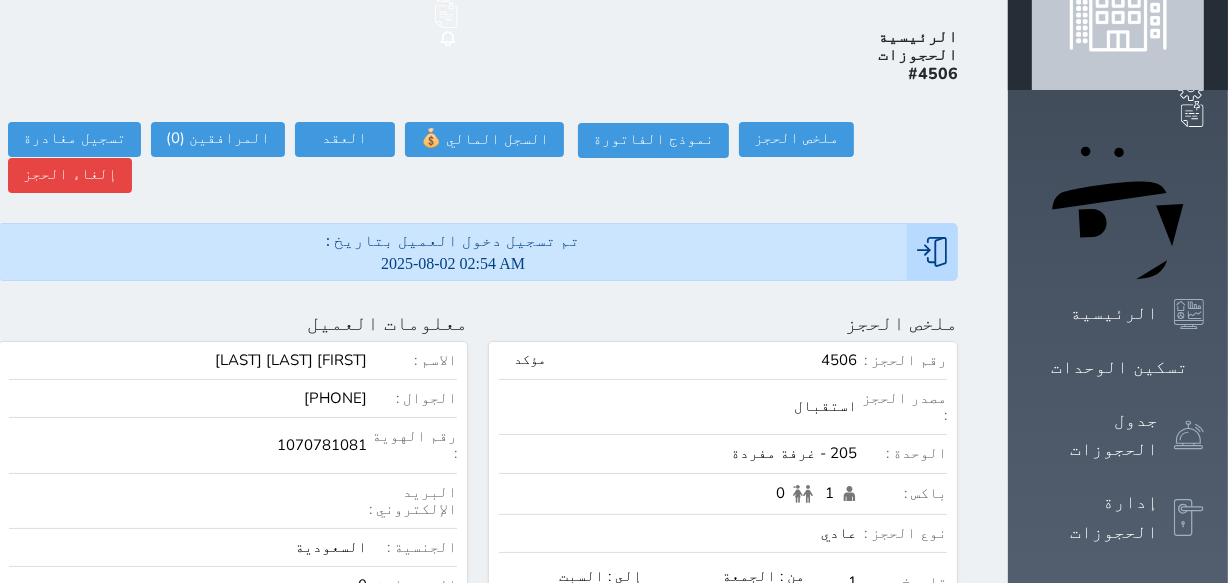 scroll, scrollTop: 0, scrollLeft: 0, axis: both 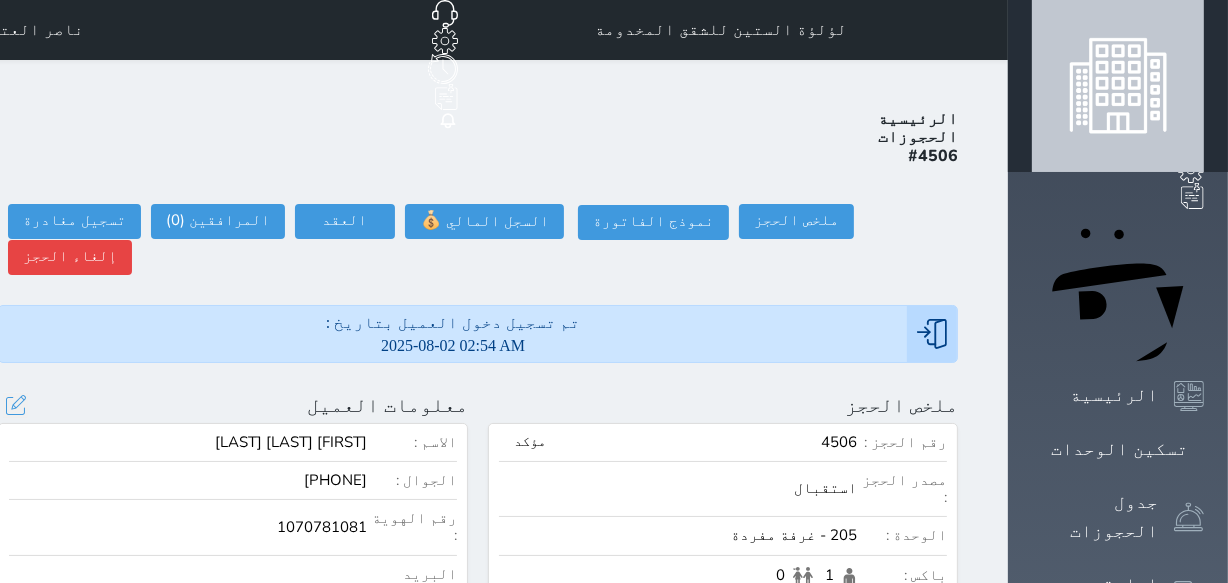 drag, startPoint x: 293, startPoint y: 340, endPoint x: 451, endPoint y: 338, distance: 158.01266 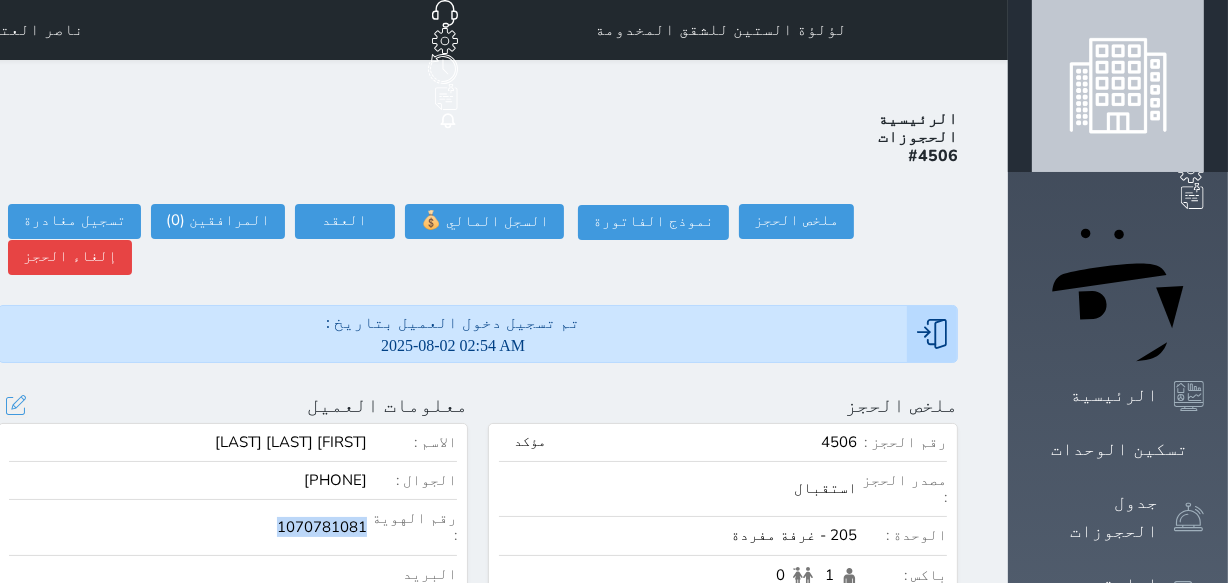 drag, startPoint x: 353, startPoint y: 415, endPoint x: 460, endPoint y: 399, distance: 108.18965 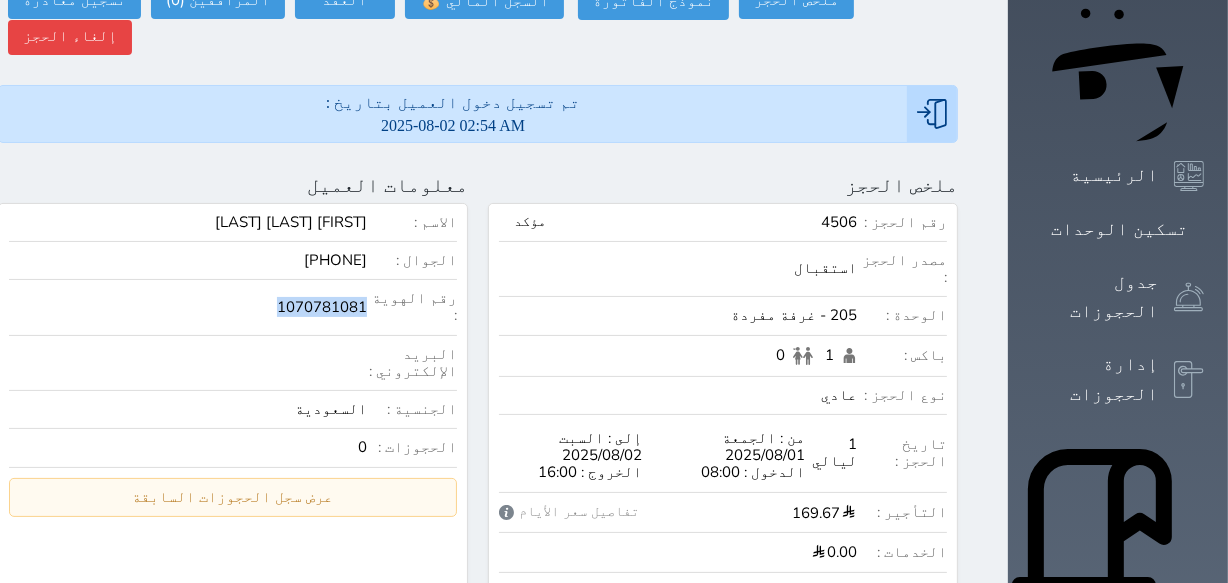 scroll, scrollTop: 0, scrollLeft: 0, axis: both 